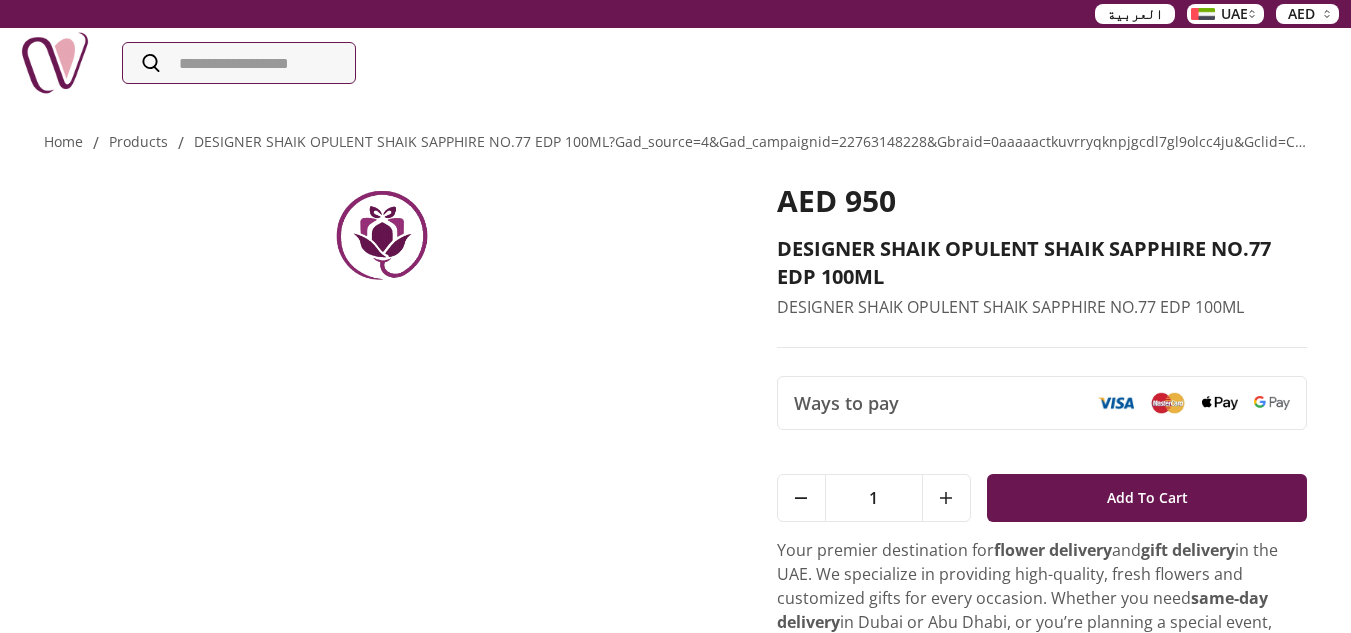 scroll, scrollTop: 0, scrollLeft: 0, axis: both 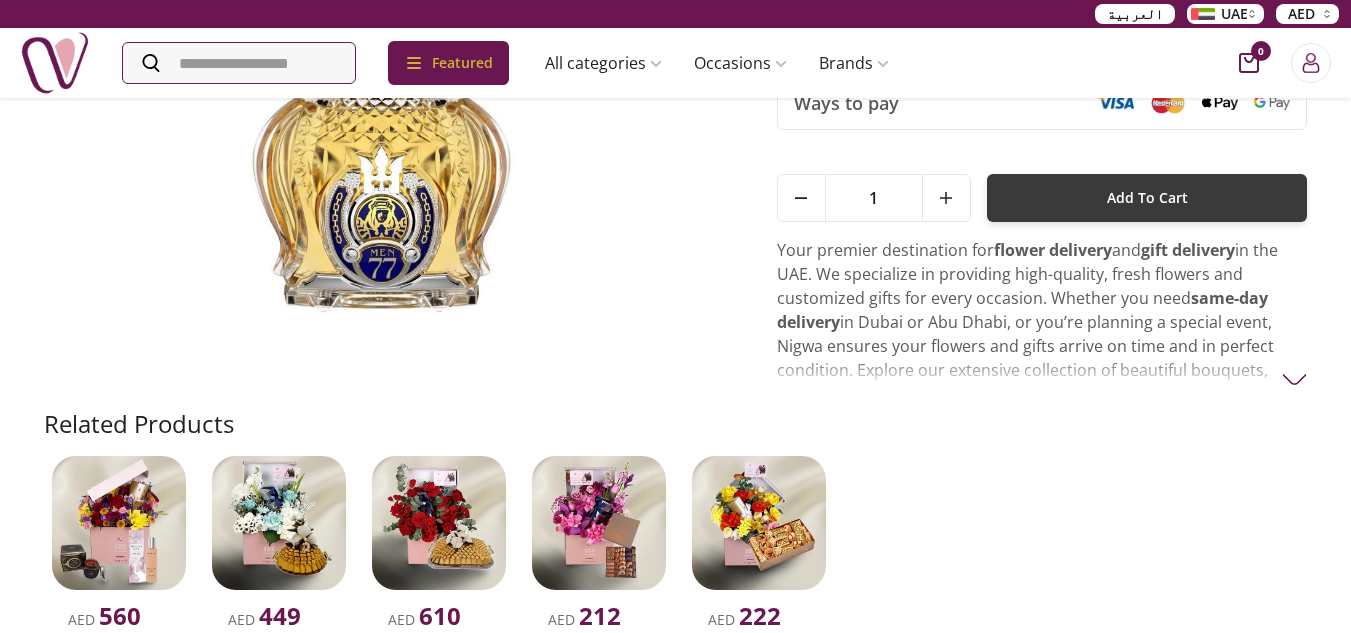 click on "Add To Cart" at bounding box center (1147, 198) 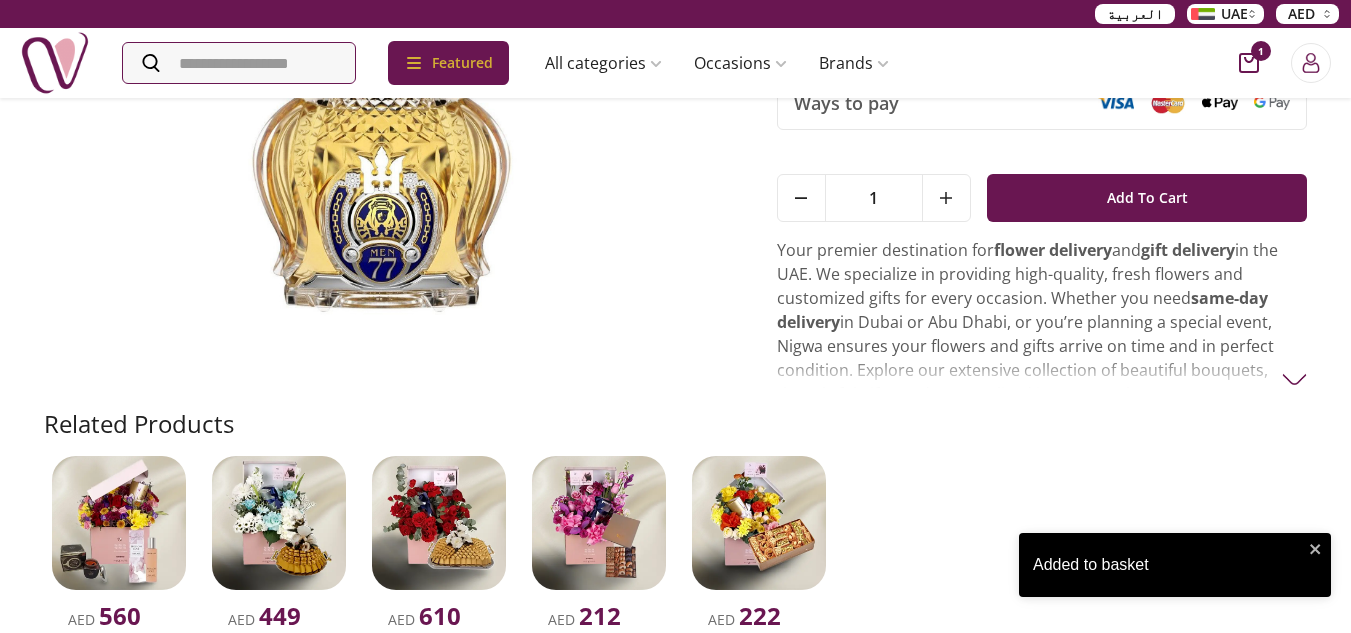 click 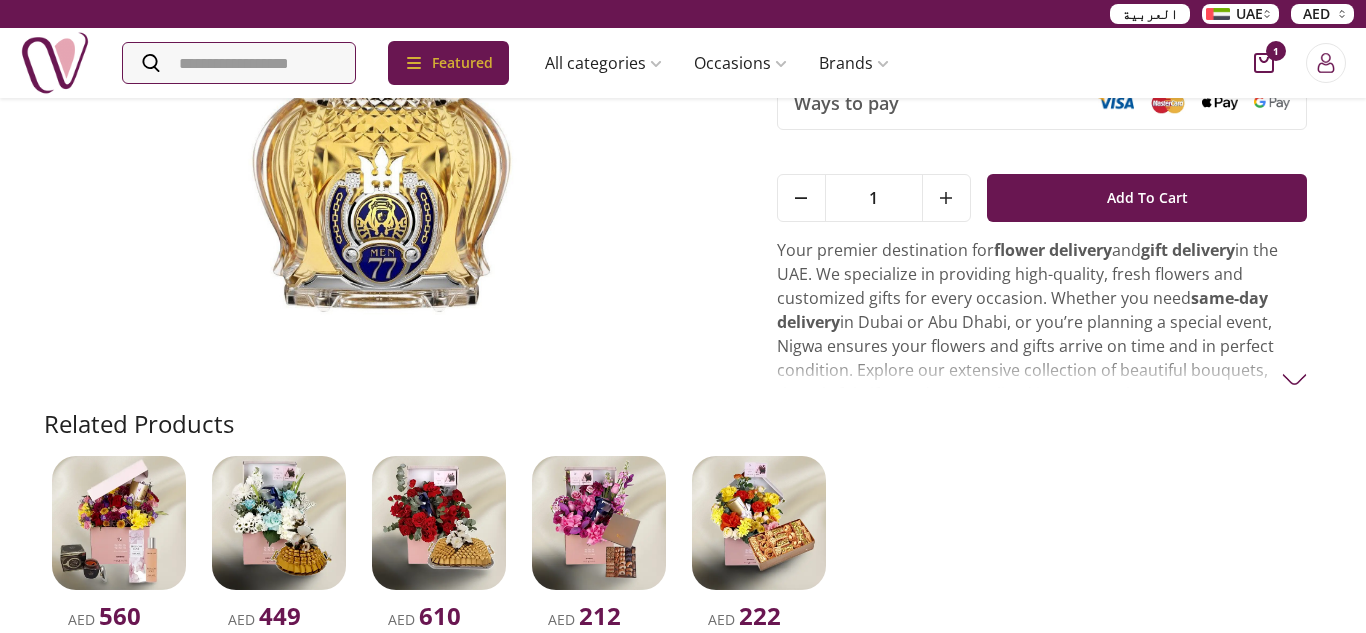 scroll, scrollTop: 444, scrollLeft: 378, axis: both 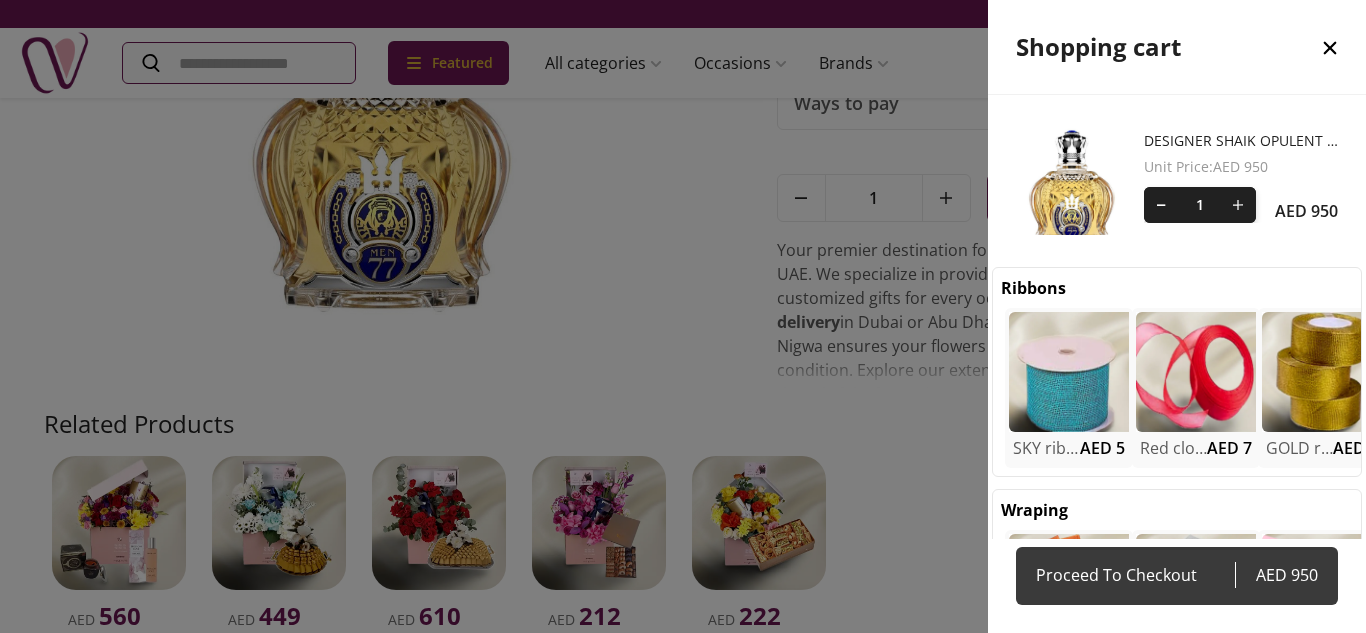 click on "Proceed To Checkout" at bounding box center [1135, 575] 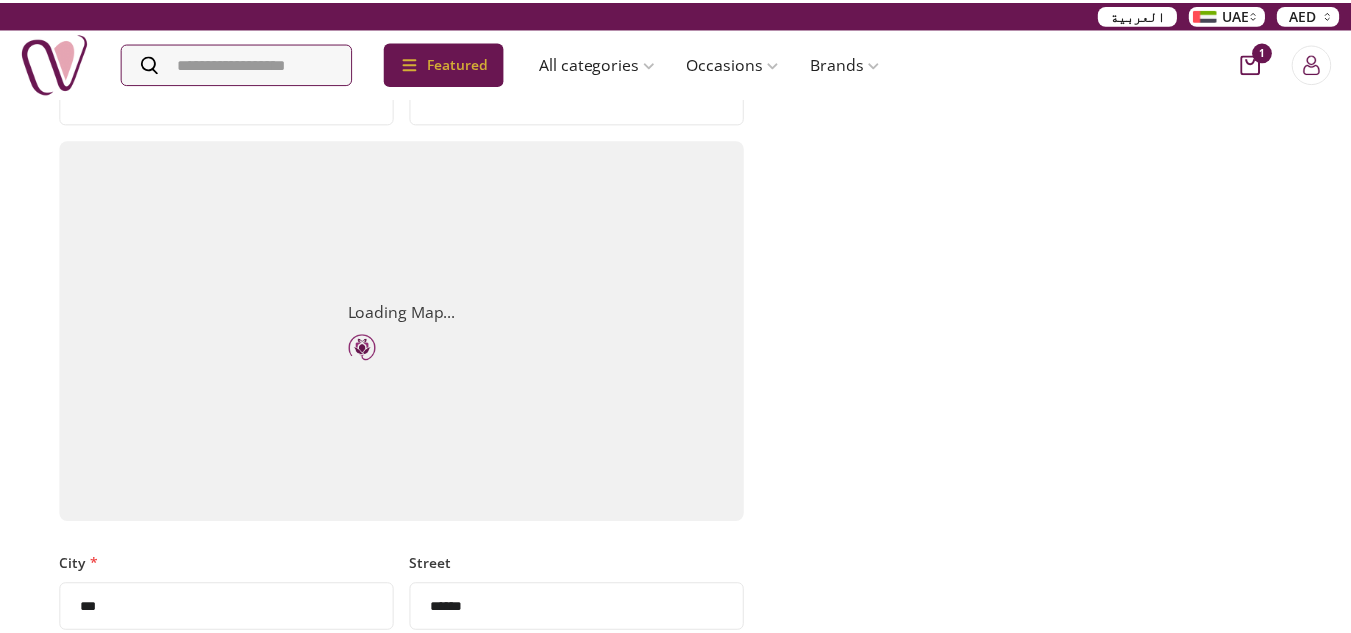 scroll, scrollTop: 0, scrollLeft: 0, axis: both 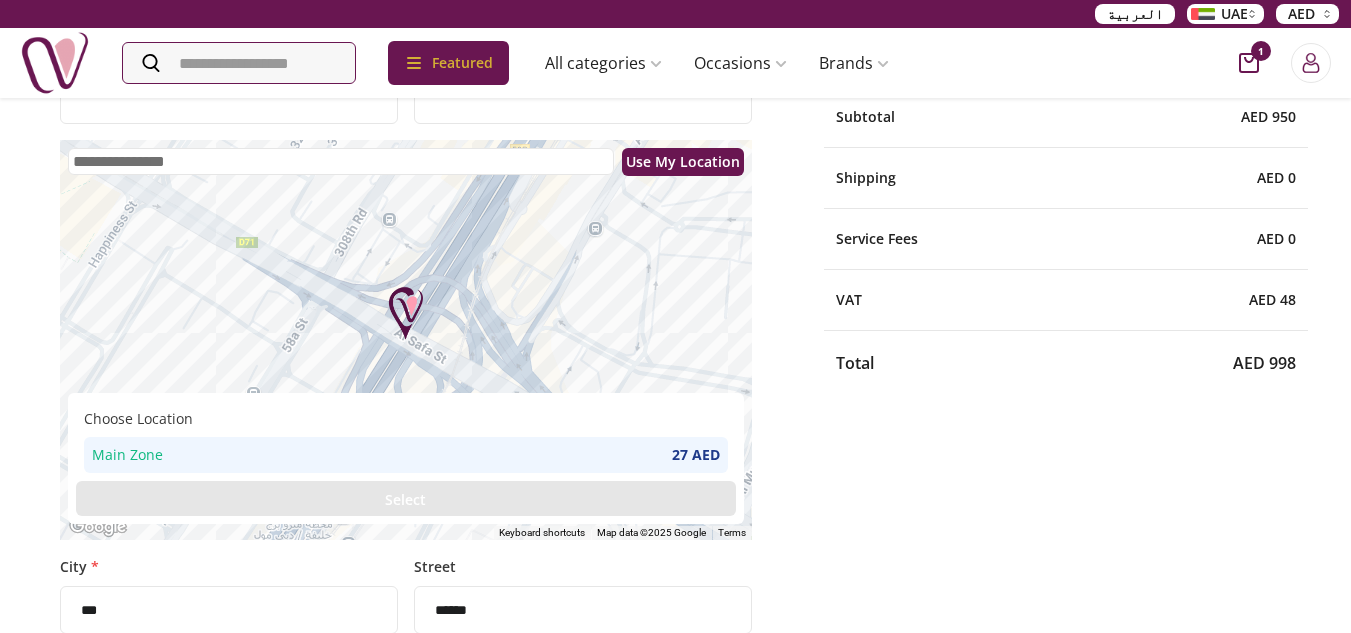 click on "Use My Location" at bounding box center (683, 161) 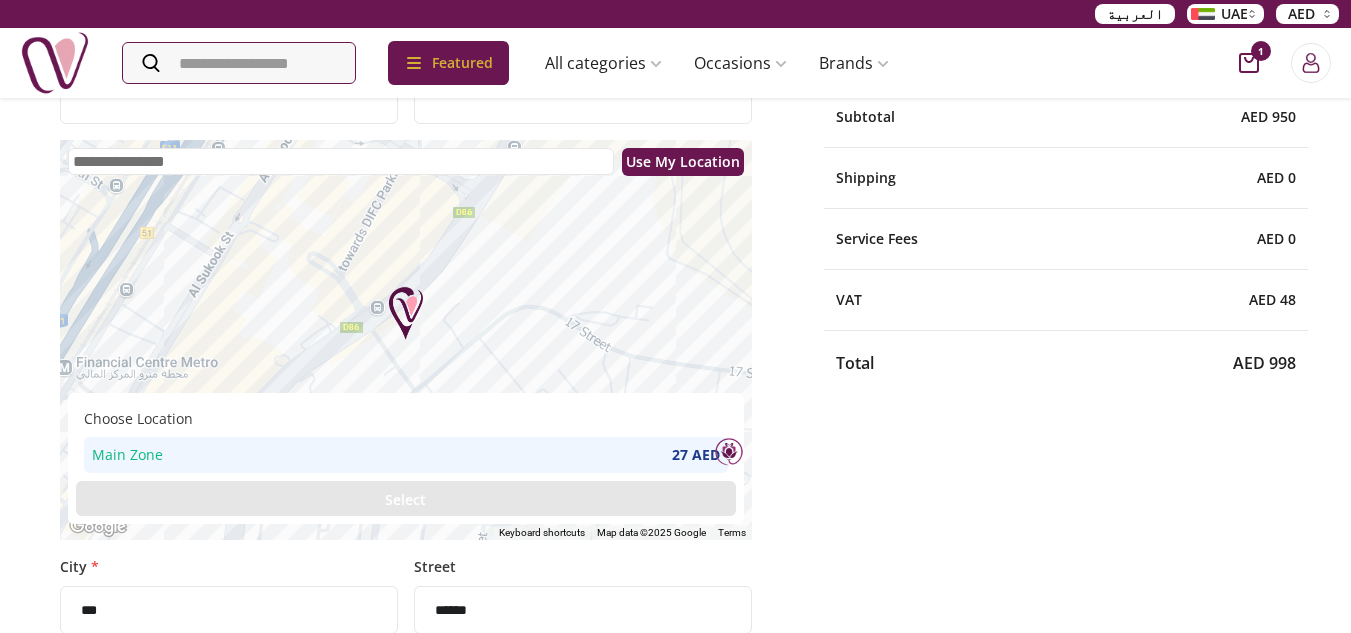 select on "*****" 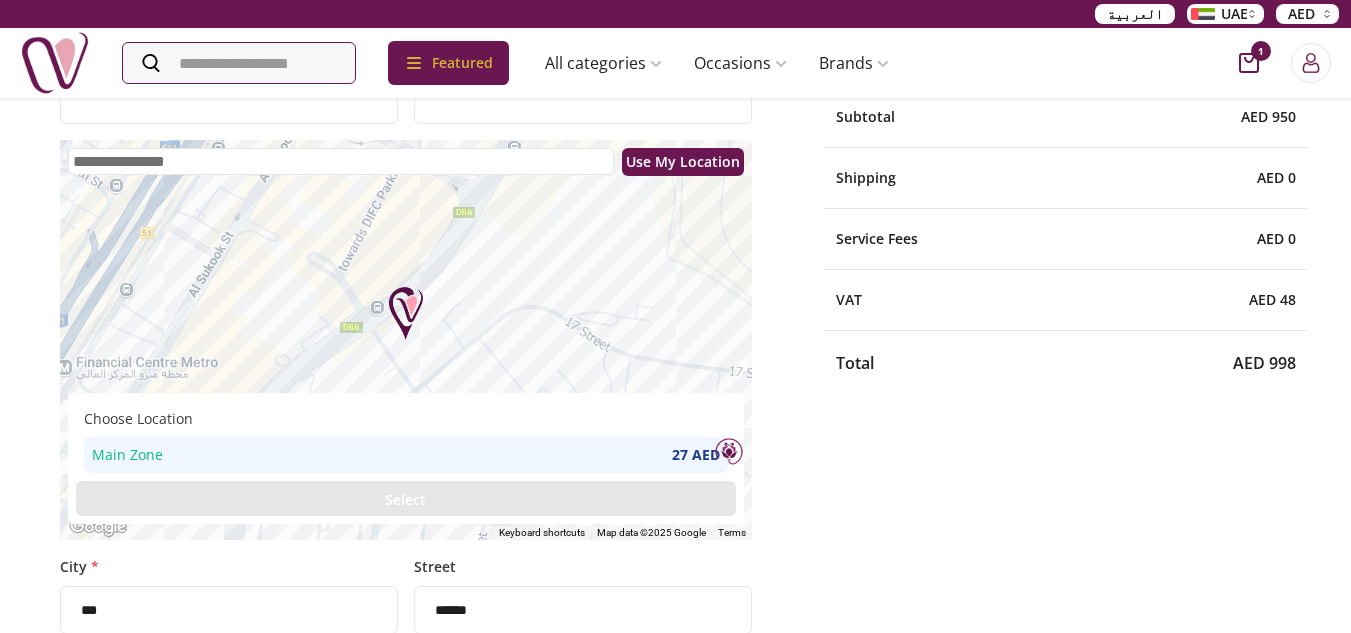 type on "**********" 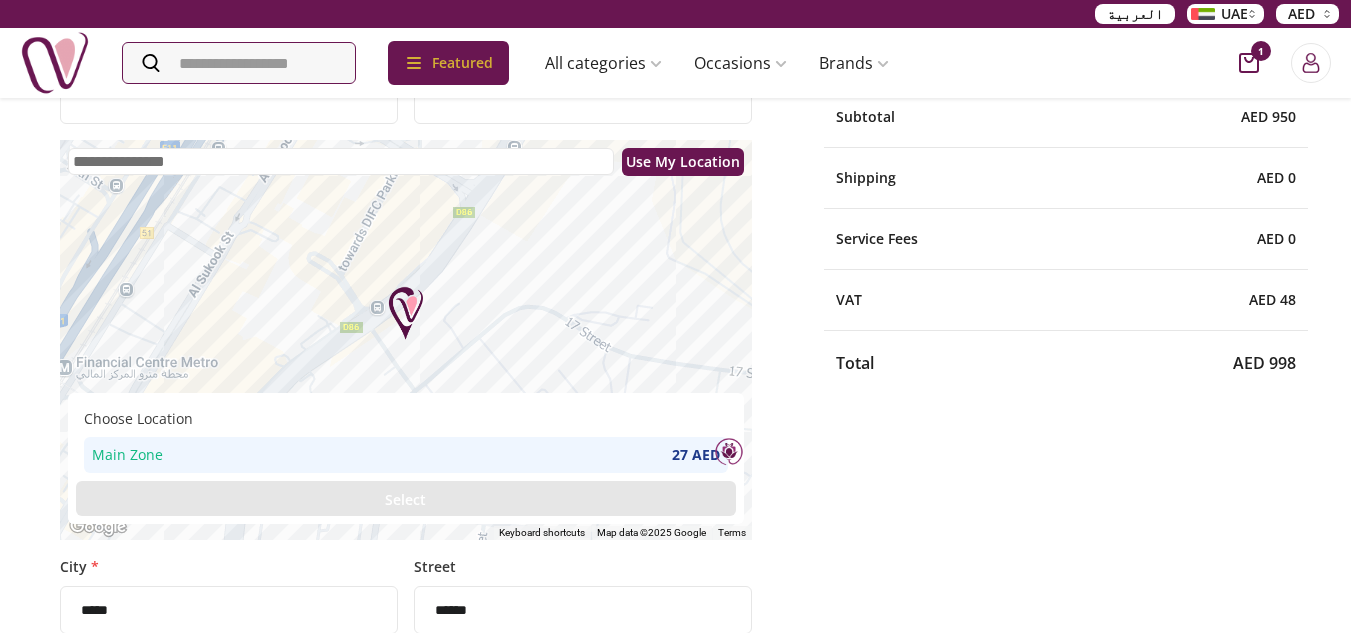 select on "********" 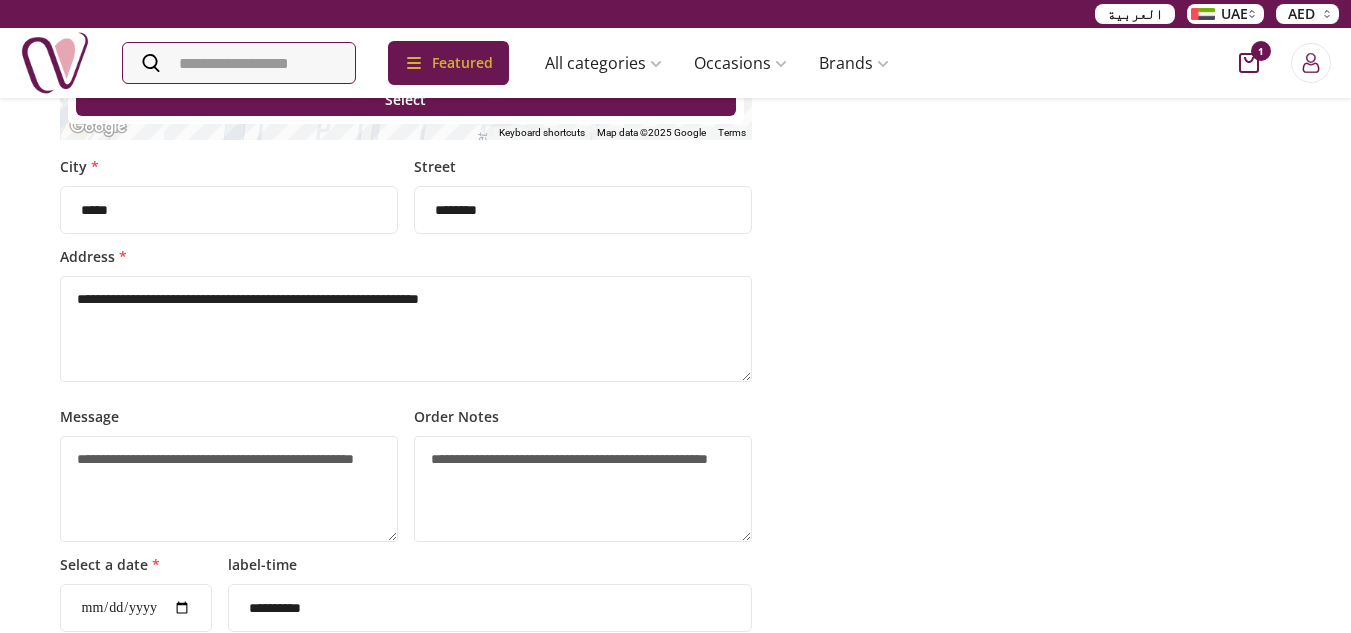 scroll, scrollTop: 800, scrollLeft: 0, axis: vertical 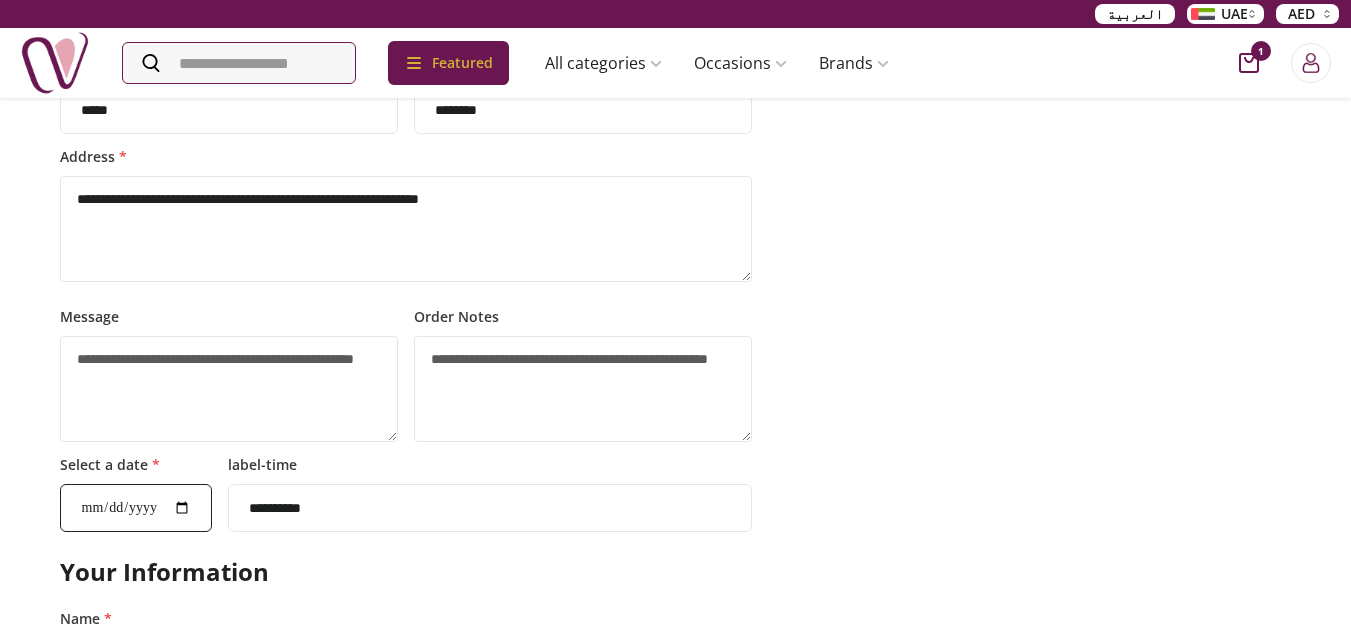 click on "Select a date *" at bounding box center [136, 508] 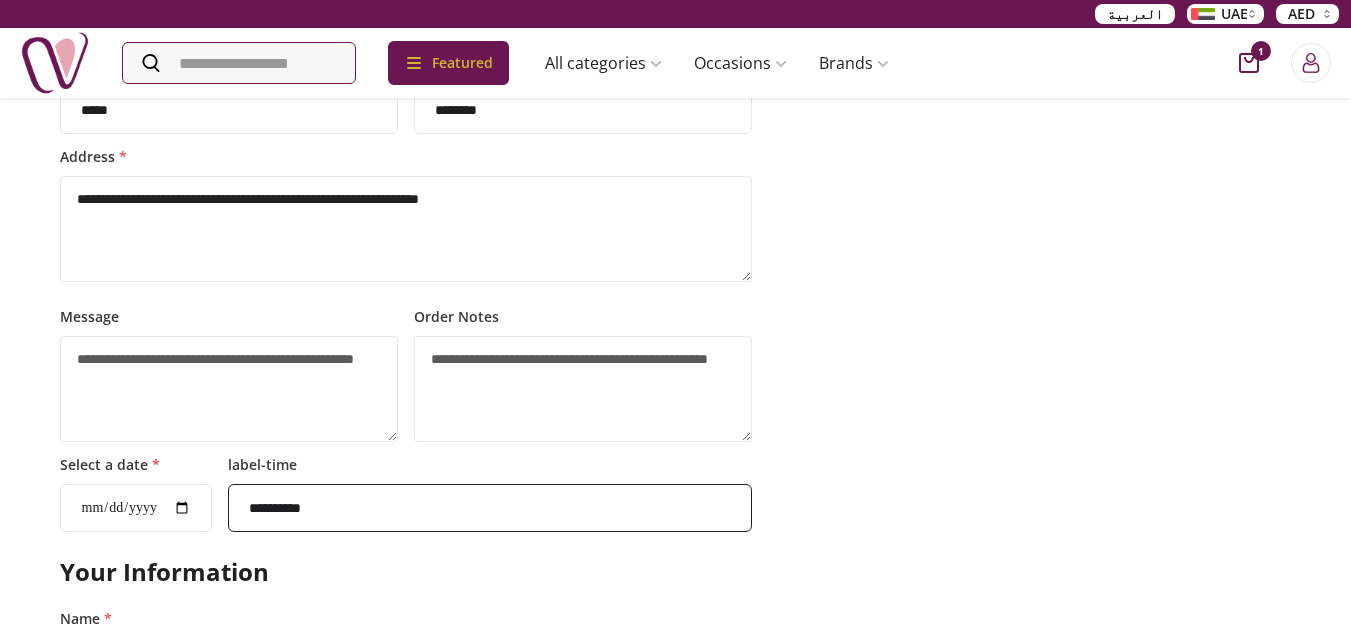 click on "**********" at bounding box center [490, 508] 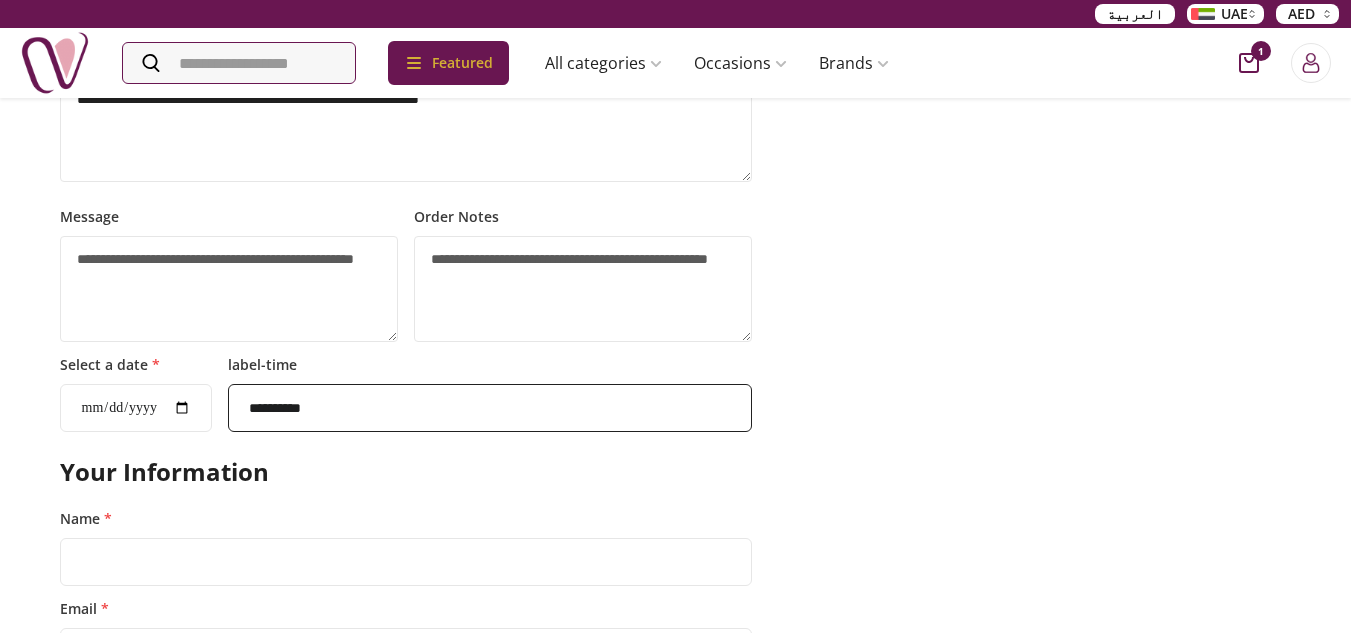 scroll, scrollTop: 1000, scrollLeft: 0, axis: vertical 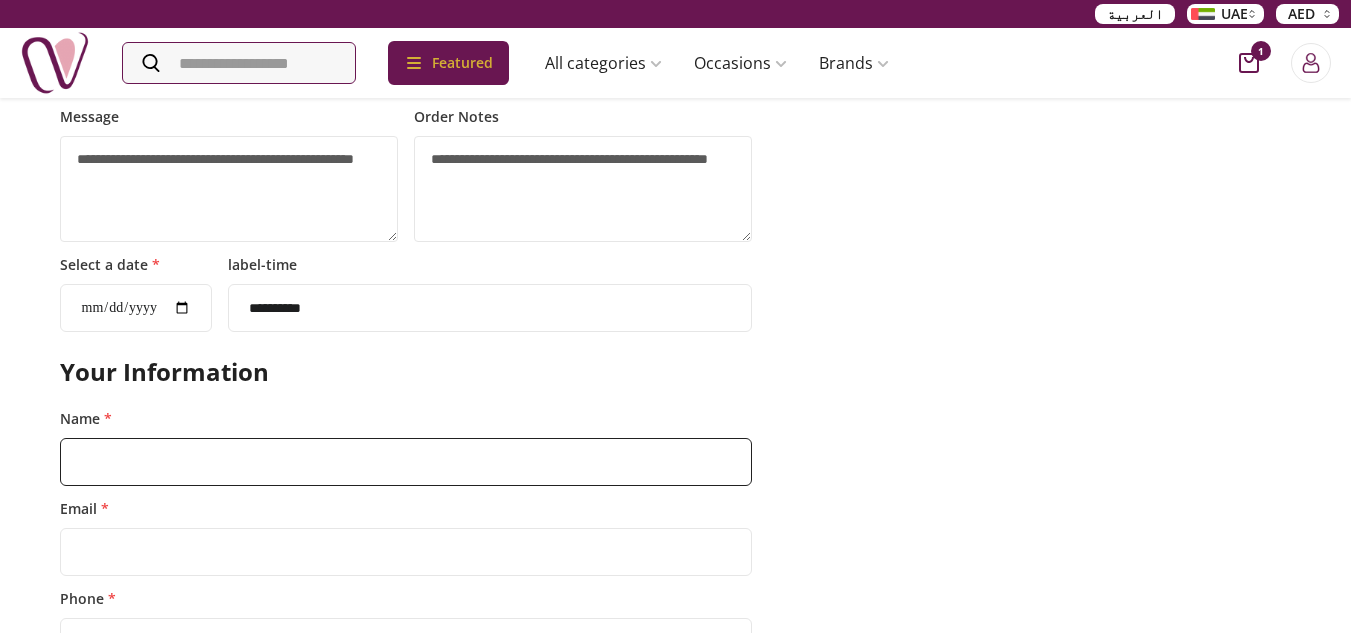click on "Name *" at bounding box center (406, 462) 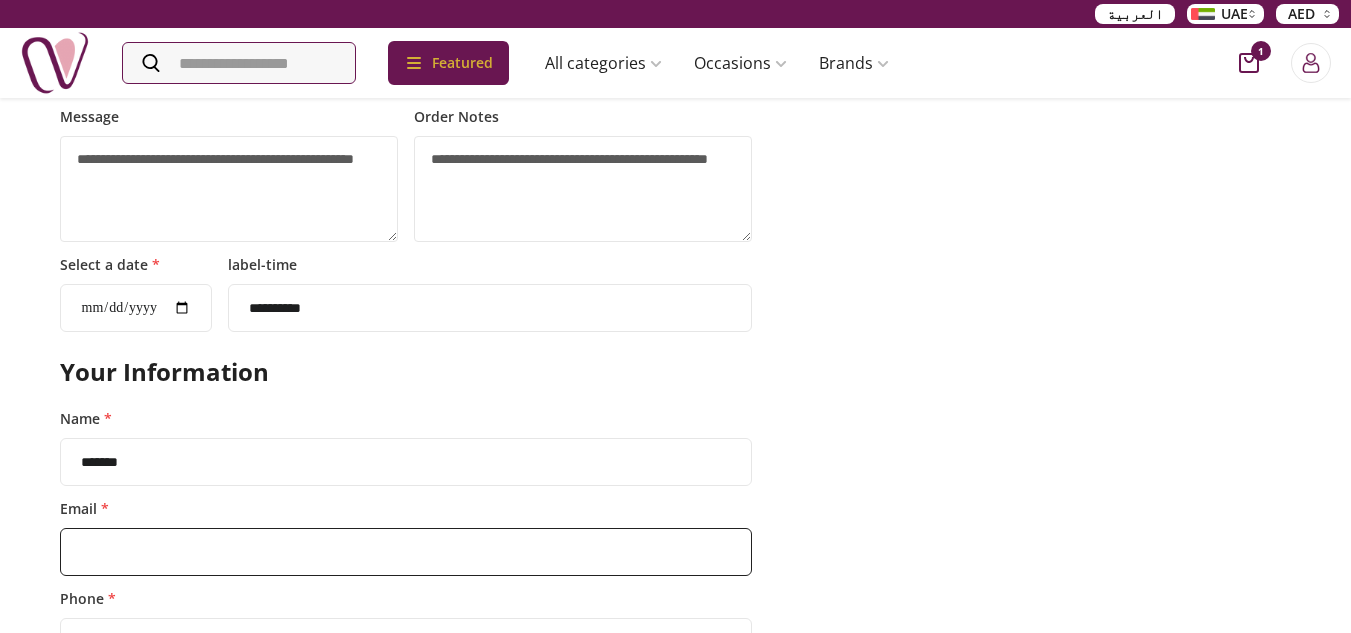 type on "**********" 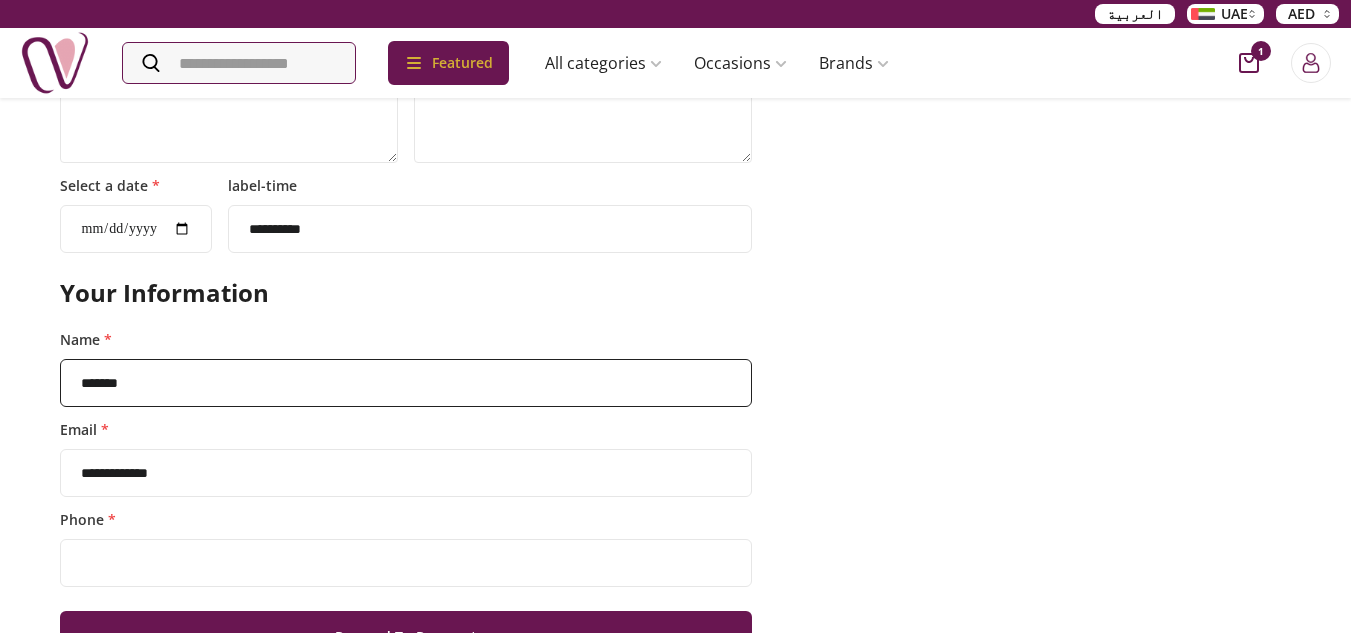 scroll, scrollTop: 1200, scrollLeft: 0, axis: vertical 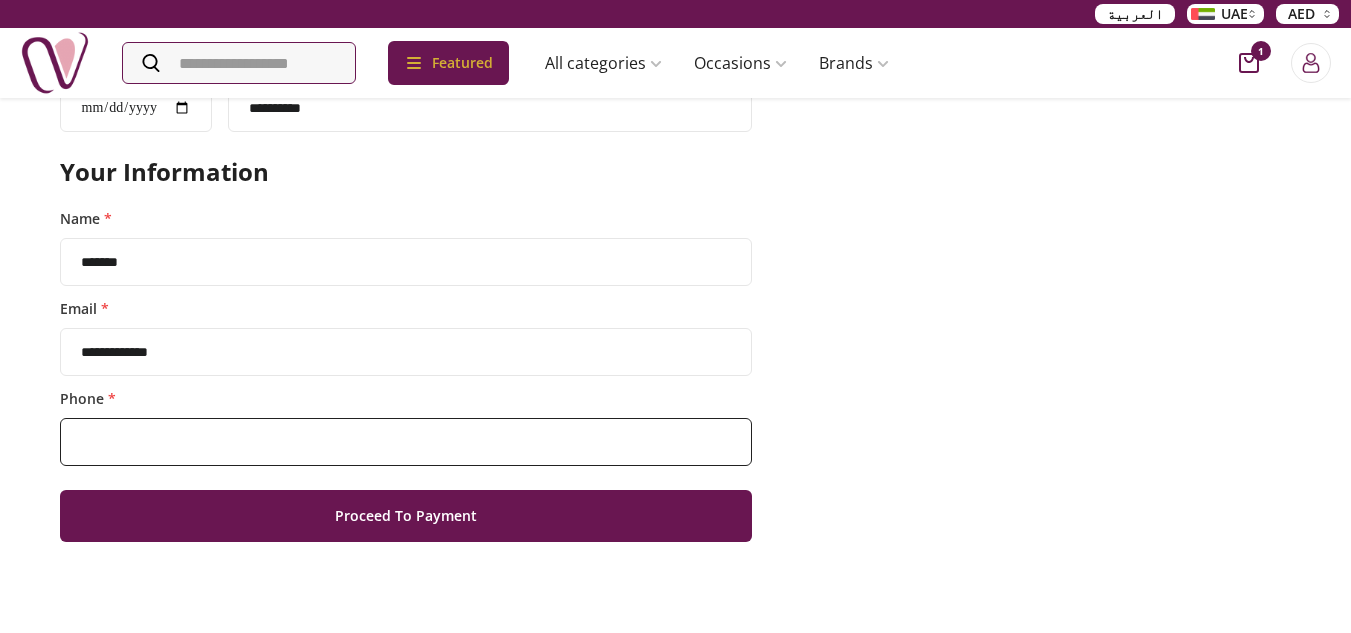 click on "Phone *" at bounding box center [406, 442] 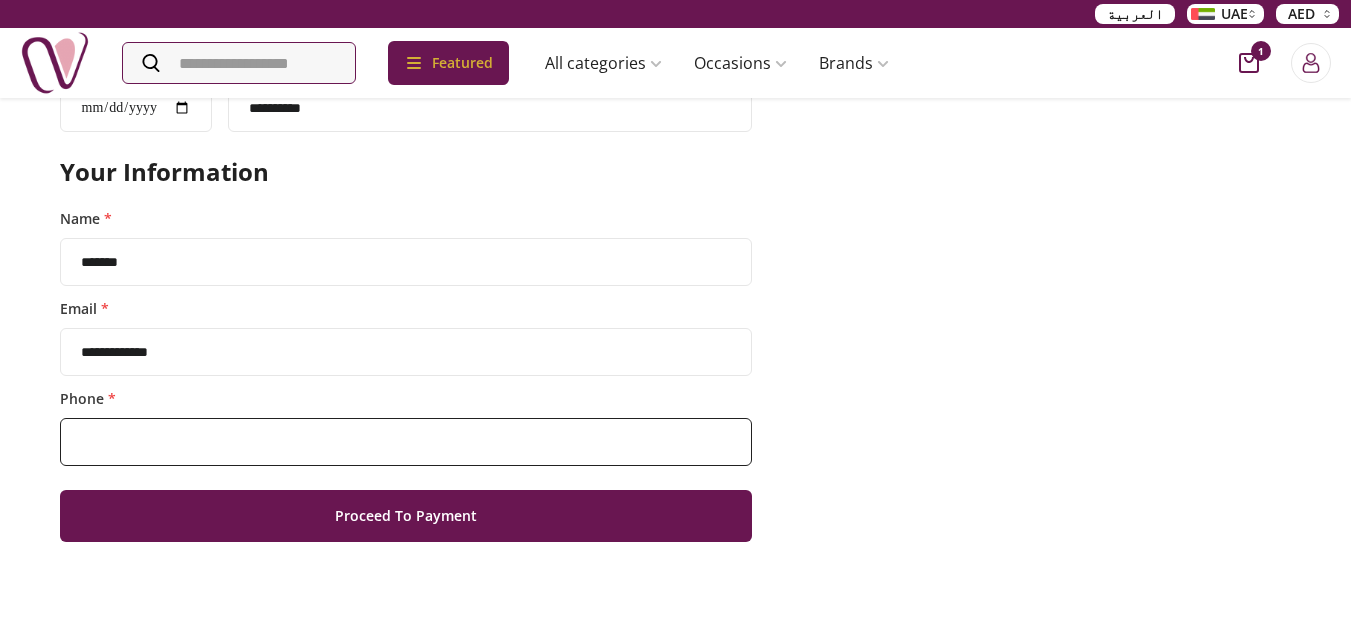click on "Phone *" at bounding box center (406, 442) 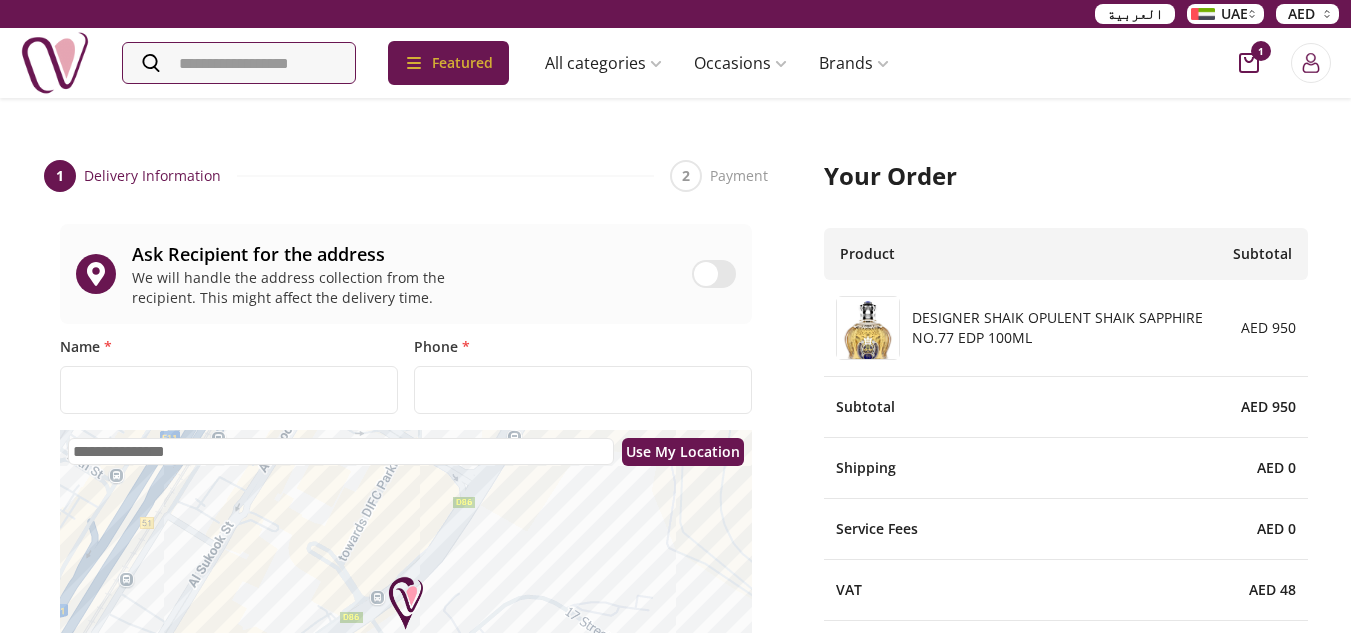 scroll, scrollTop: 0, scrollLeft: 0, axis: both 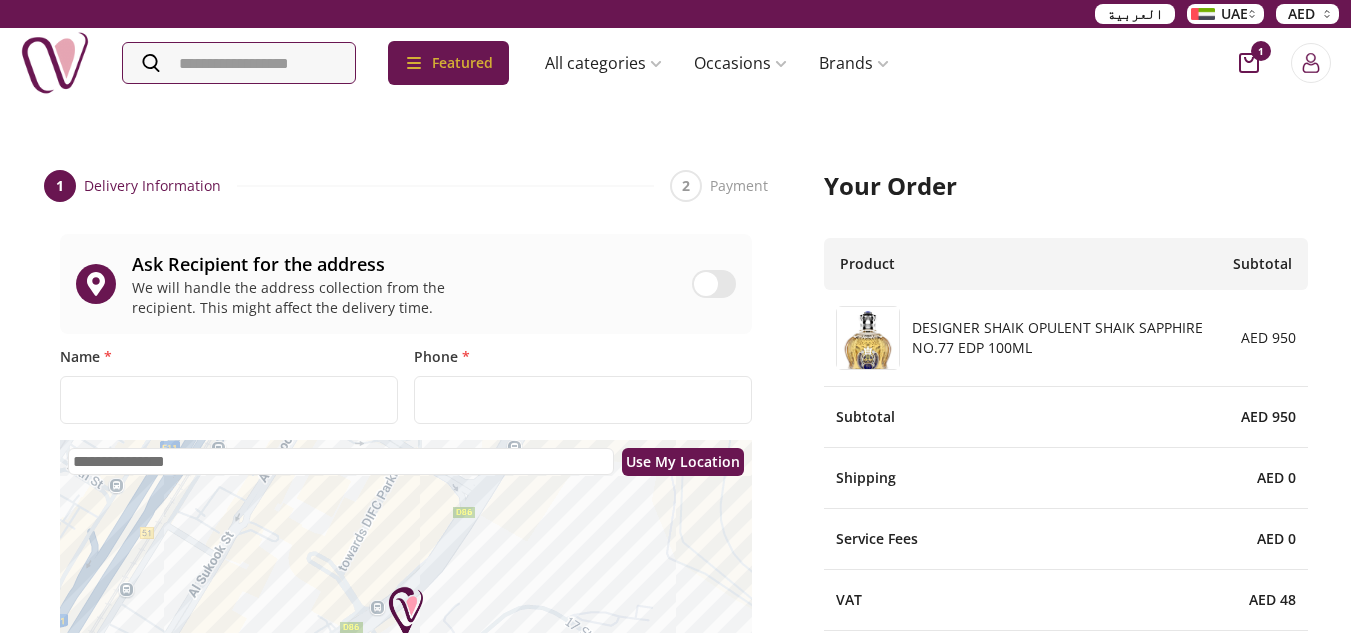type on "**********" 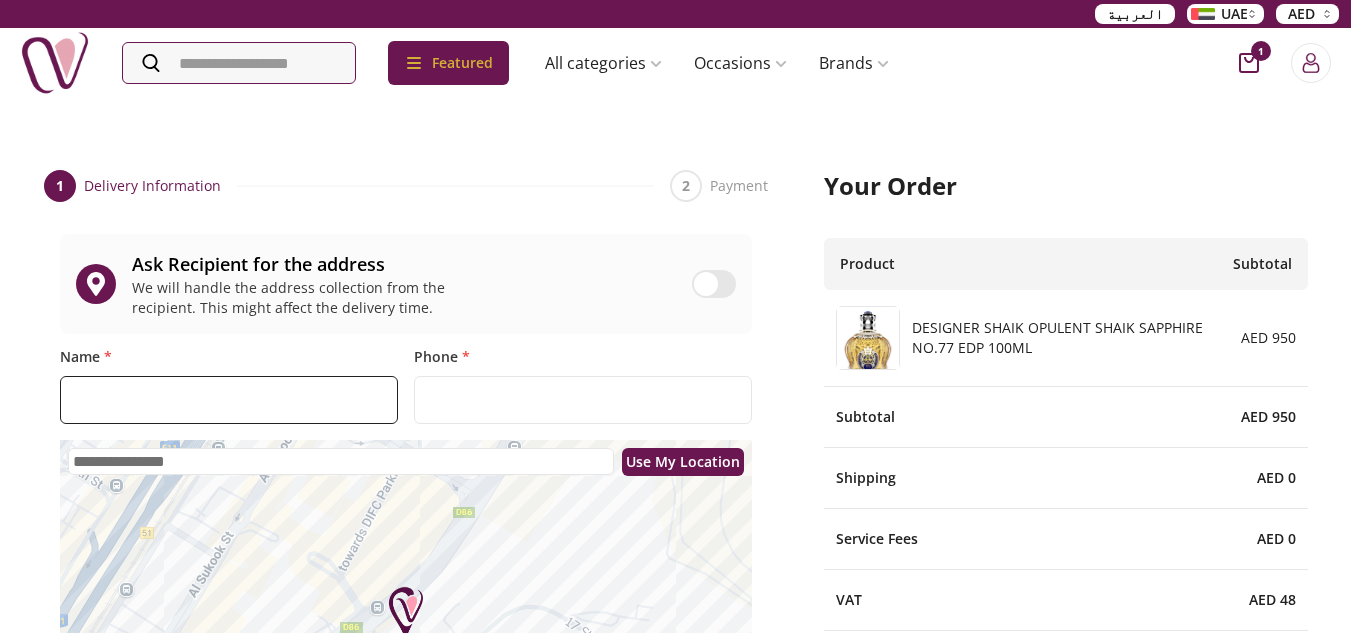 click on "Name *" at bounding box center (229, 400) 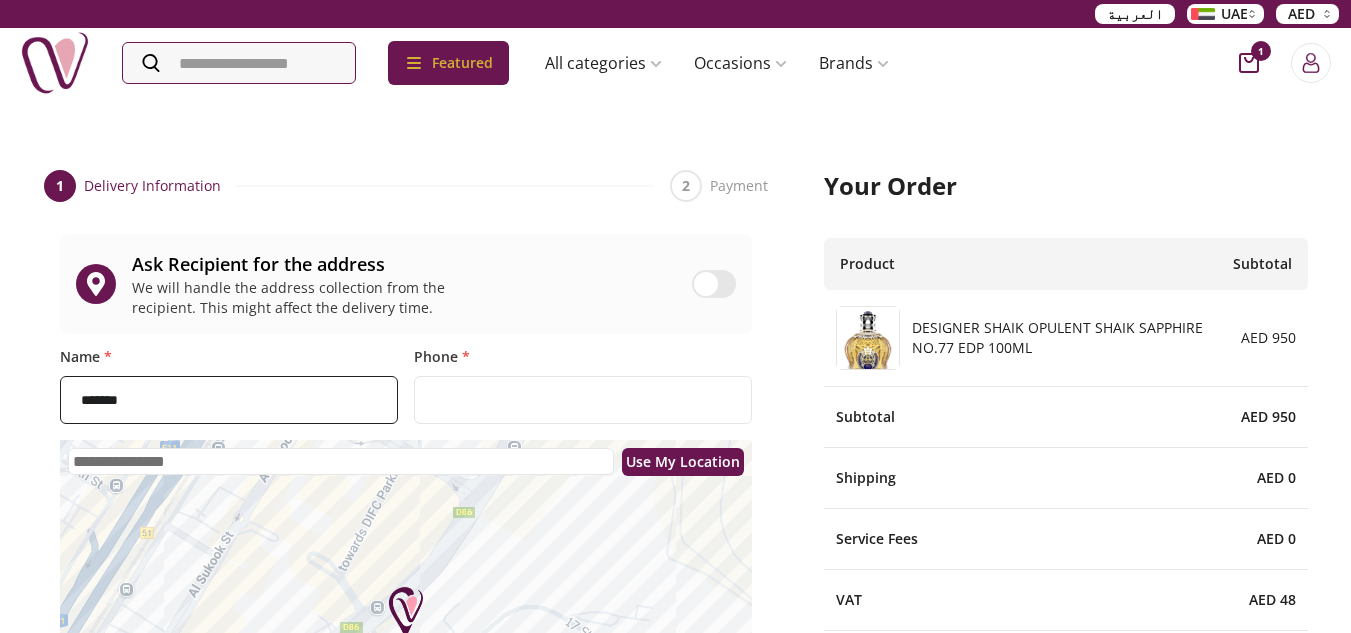 type on "**********" 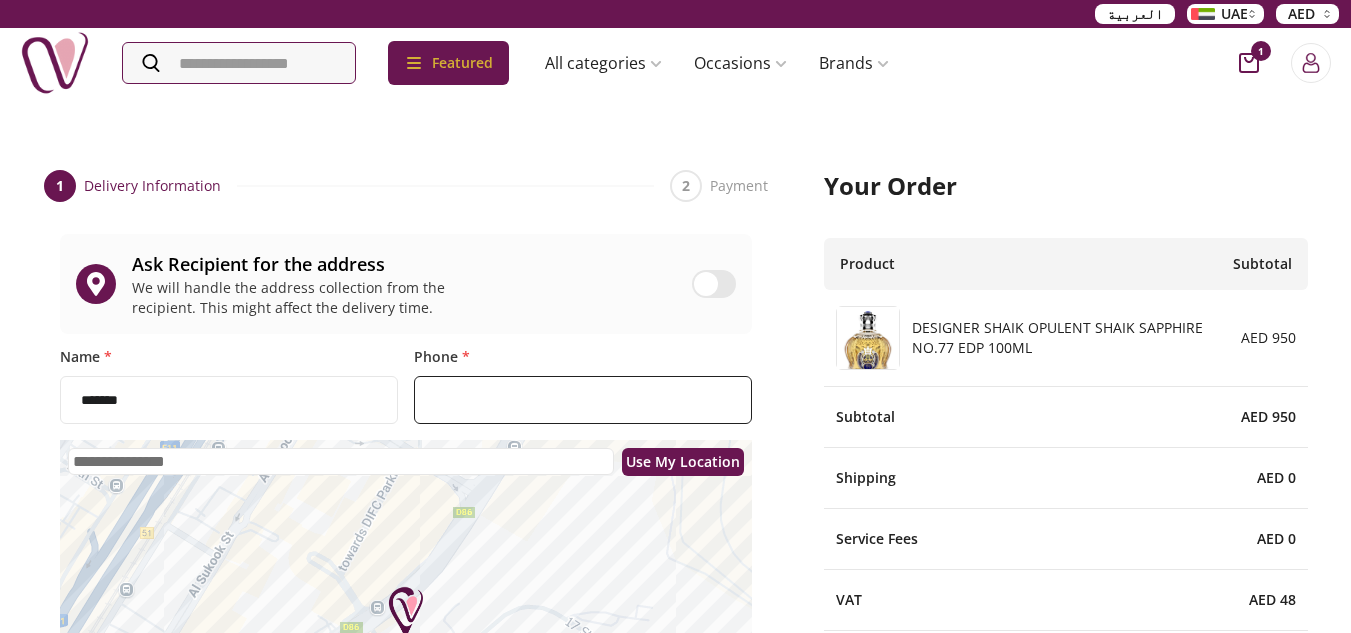 click on "Phone *" at bounding box center (583, 400) 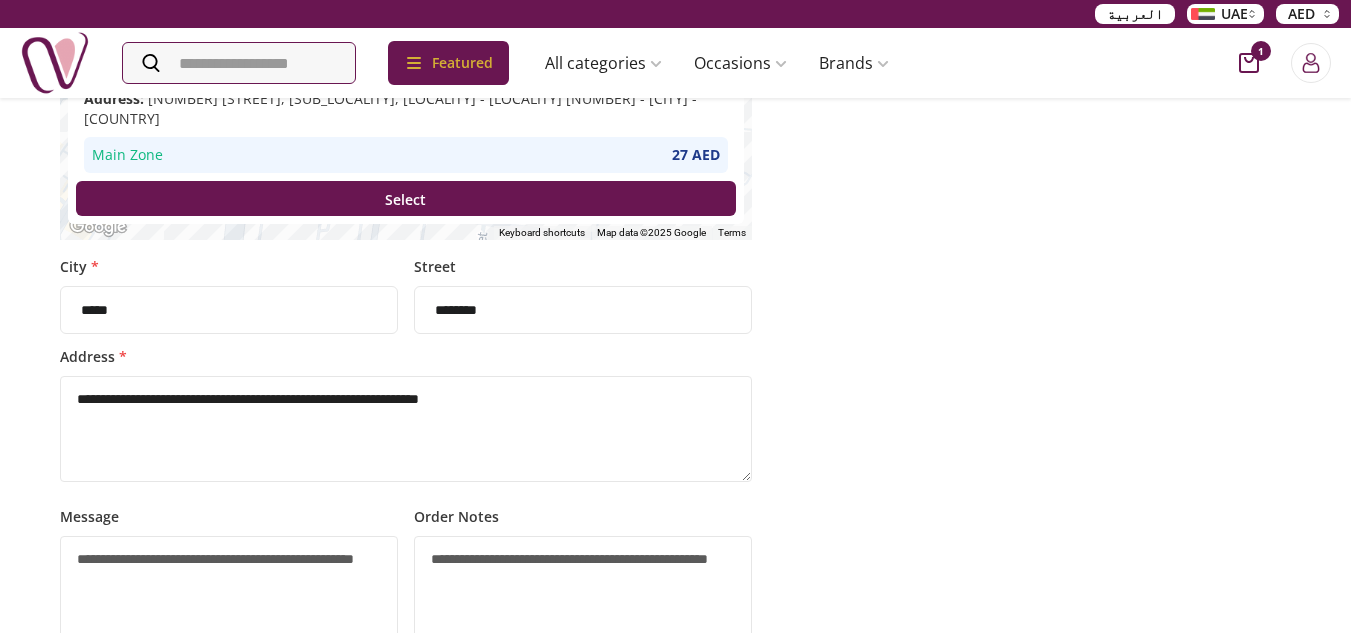 scroll, scrollTop: 1100, scrollLeft: 0, axis: vertical 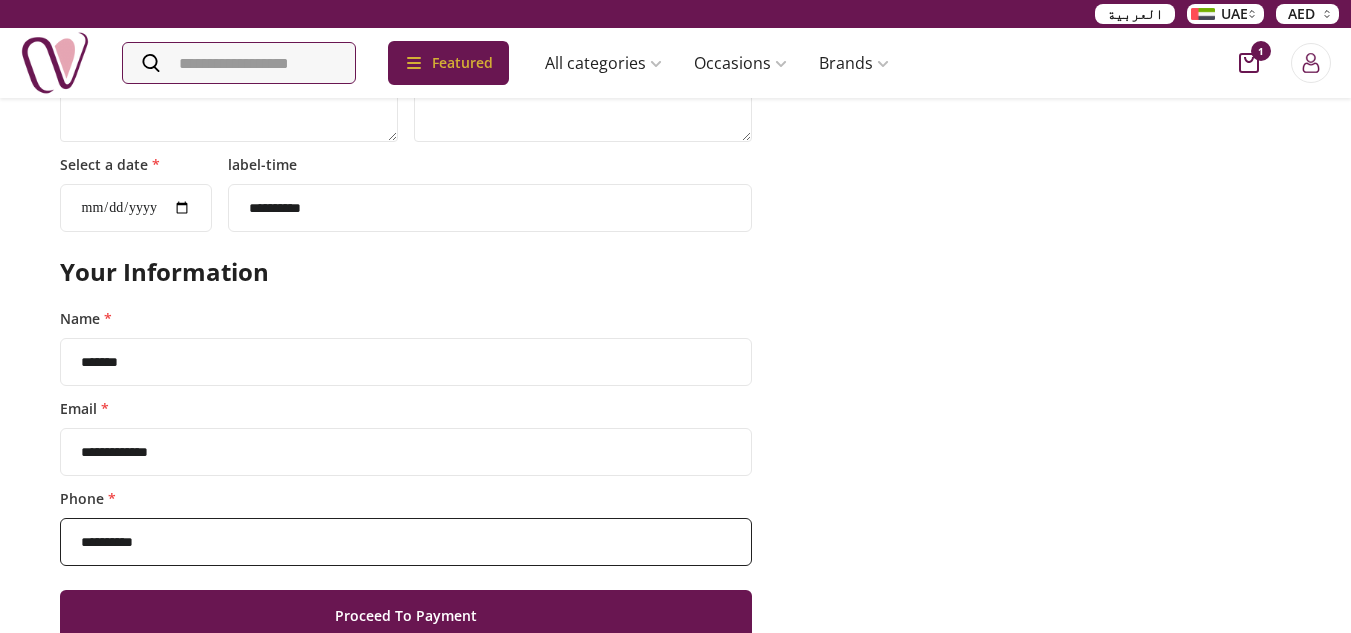 drag, startPoint x: 272, startPoint y: 536, endPoint x: 56, endPoint y: 541, distance: 216.05786 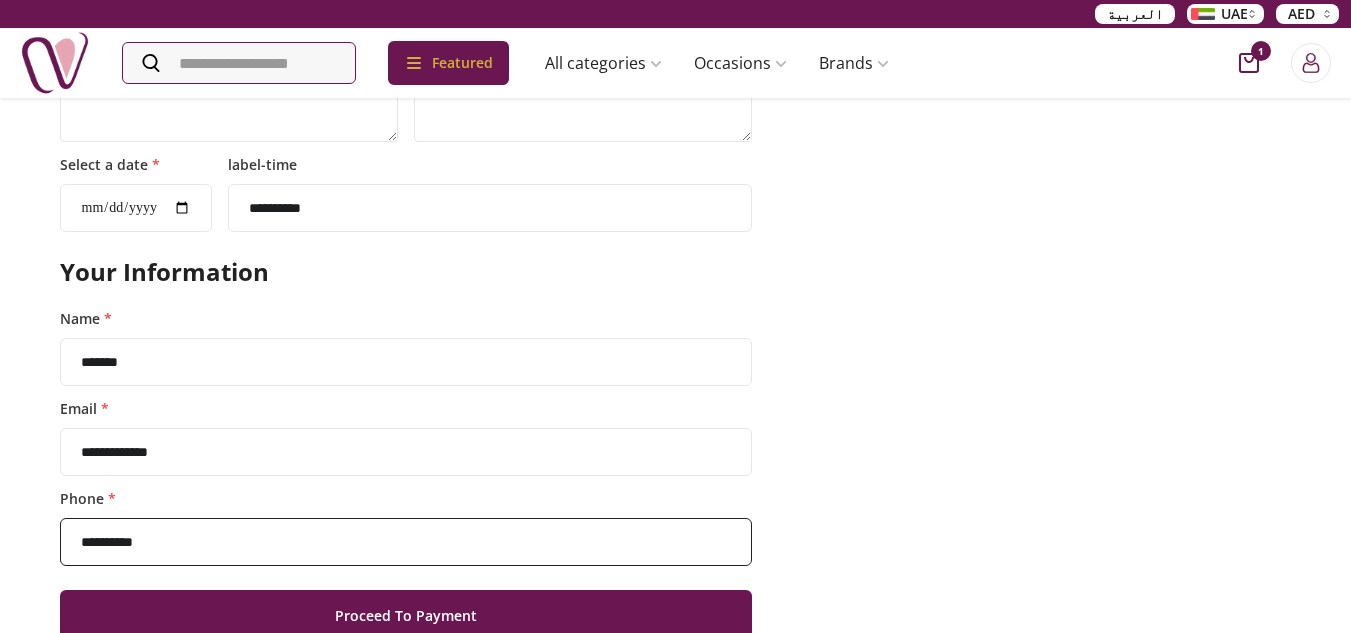 click on "**********" at bounding box center [406, -112] 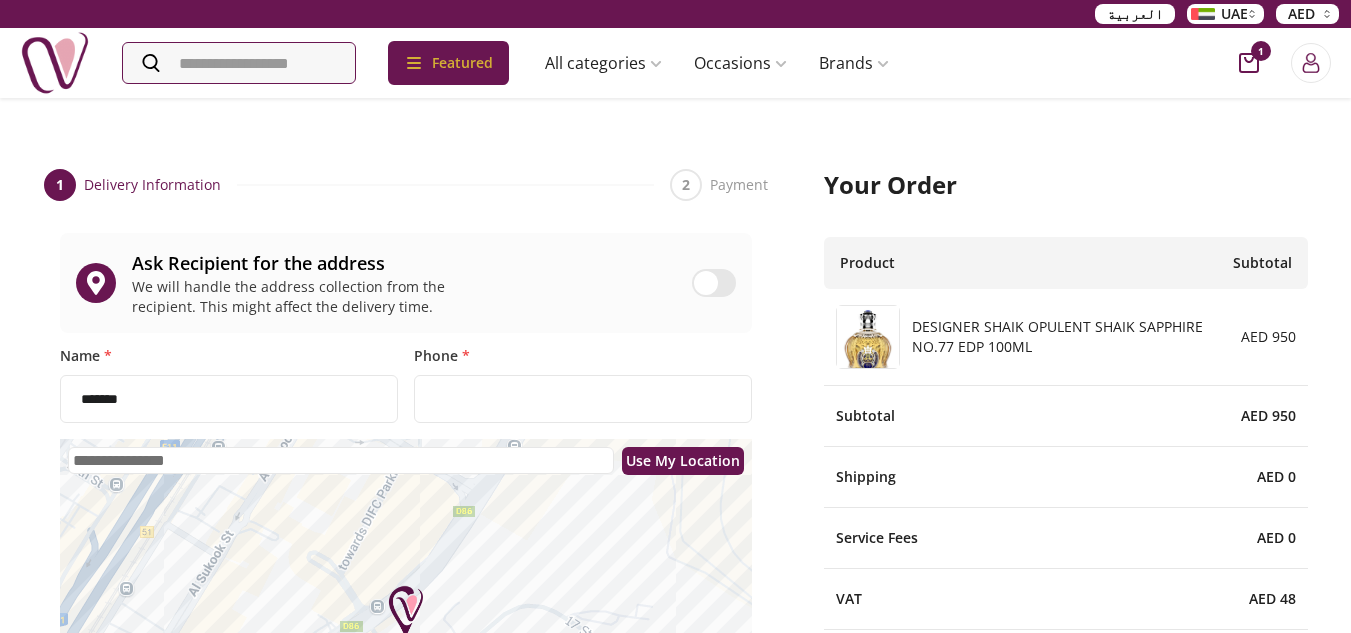 scroll, scrollTop: 0, scrollLeft: 0, axis: both 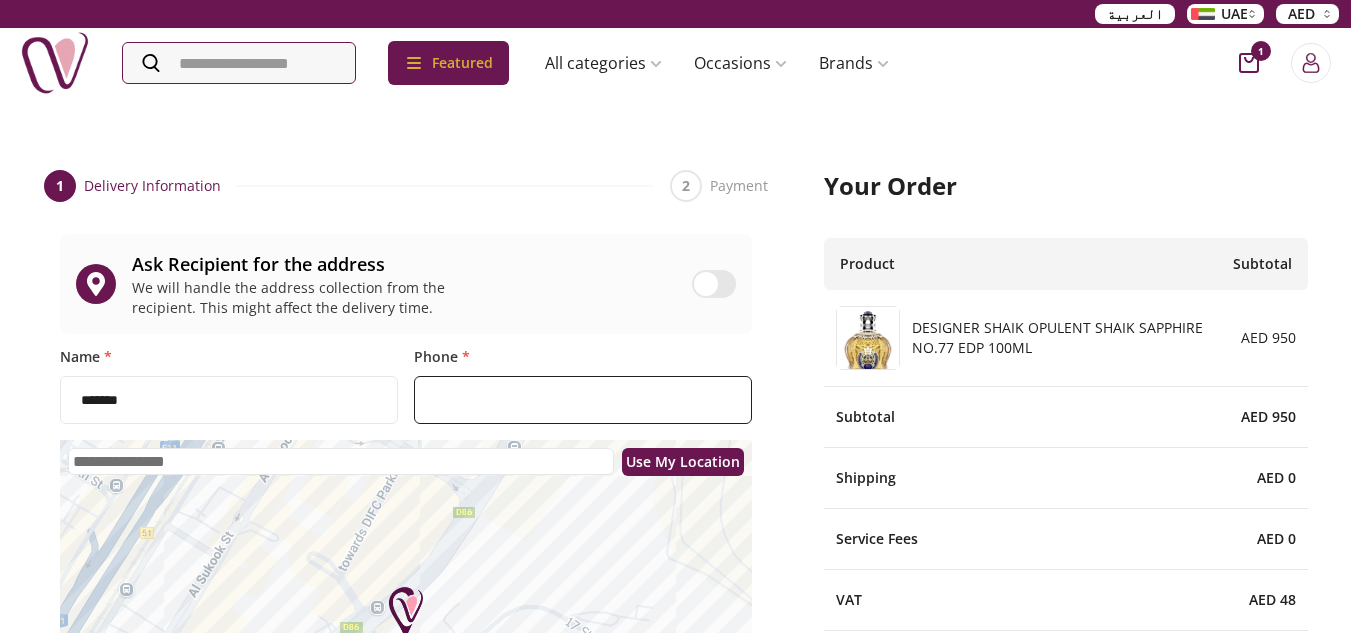 click on "Phone *" at bounding box center [583, 400] 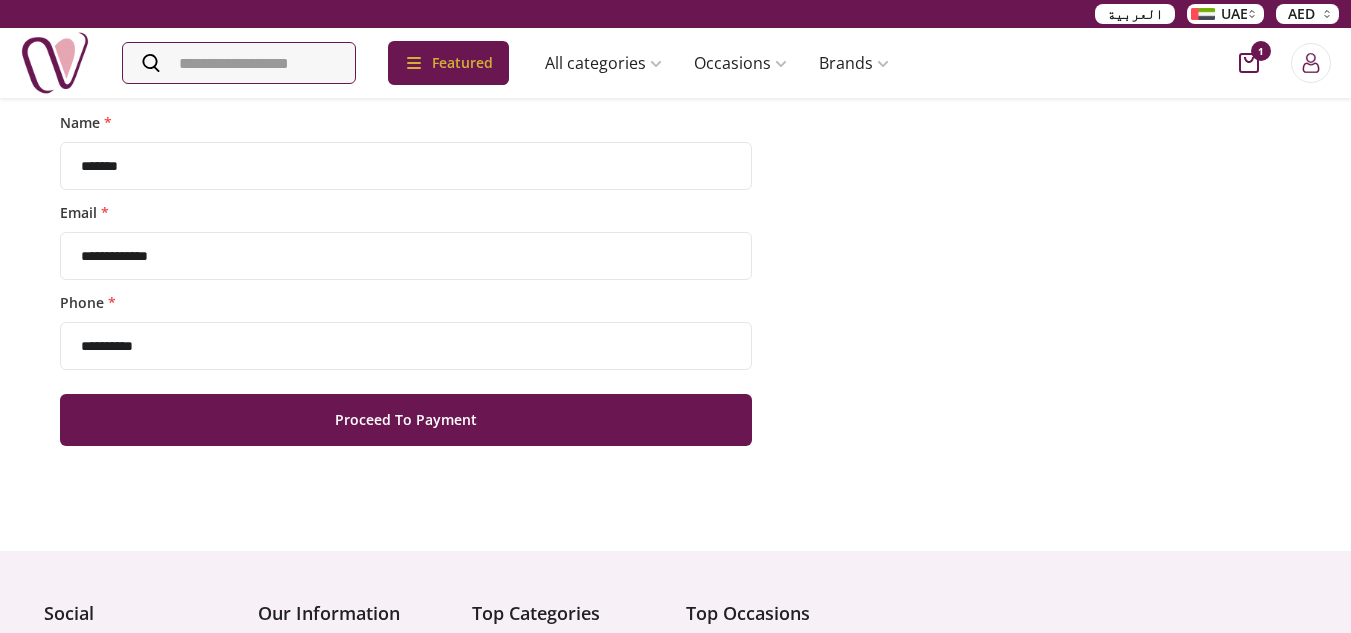 scroll, scrollTop: 1300, scrollLeft: 0, axis: vertical 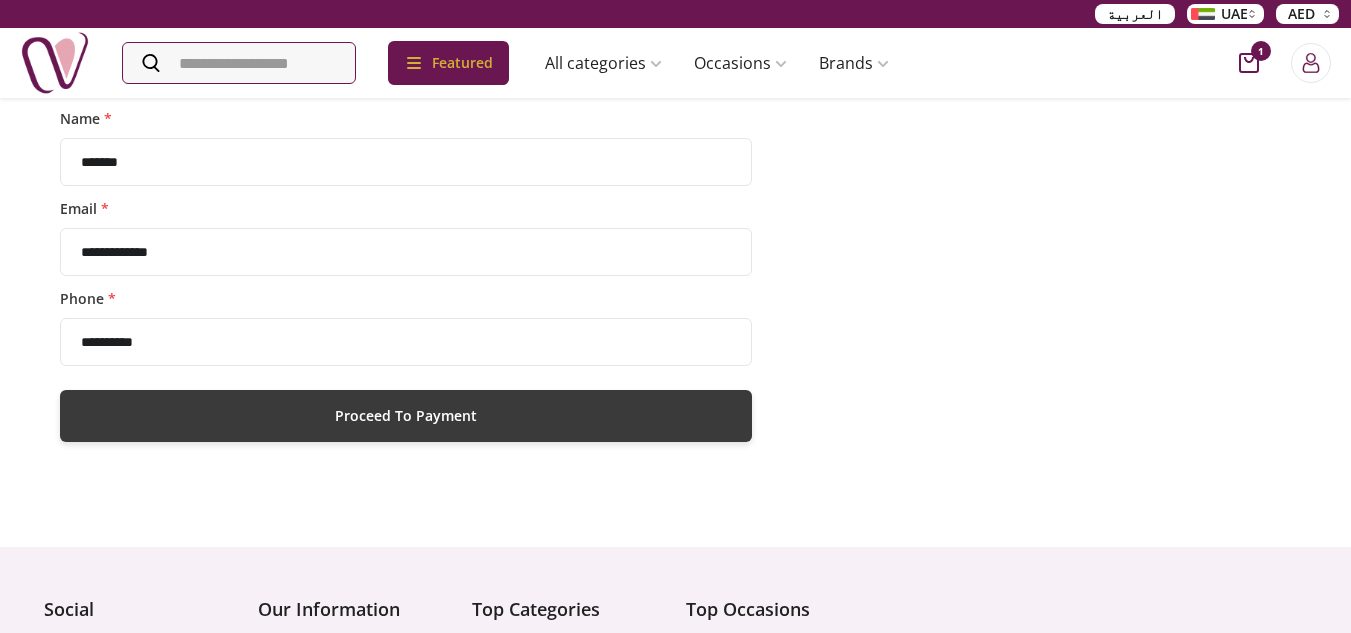 type on "**********" 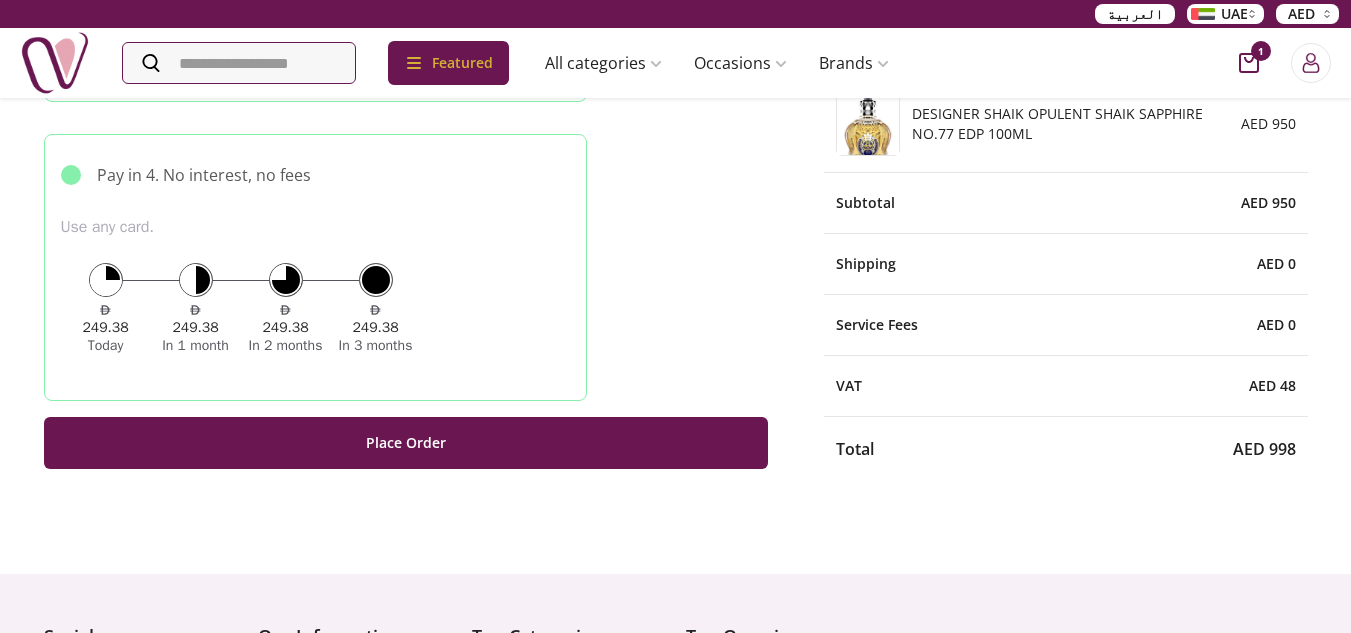 scroll, scrollTop: 100, scrollLeft: 0, axis: vertical 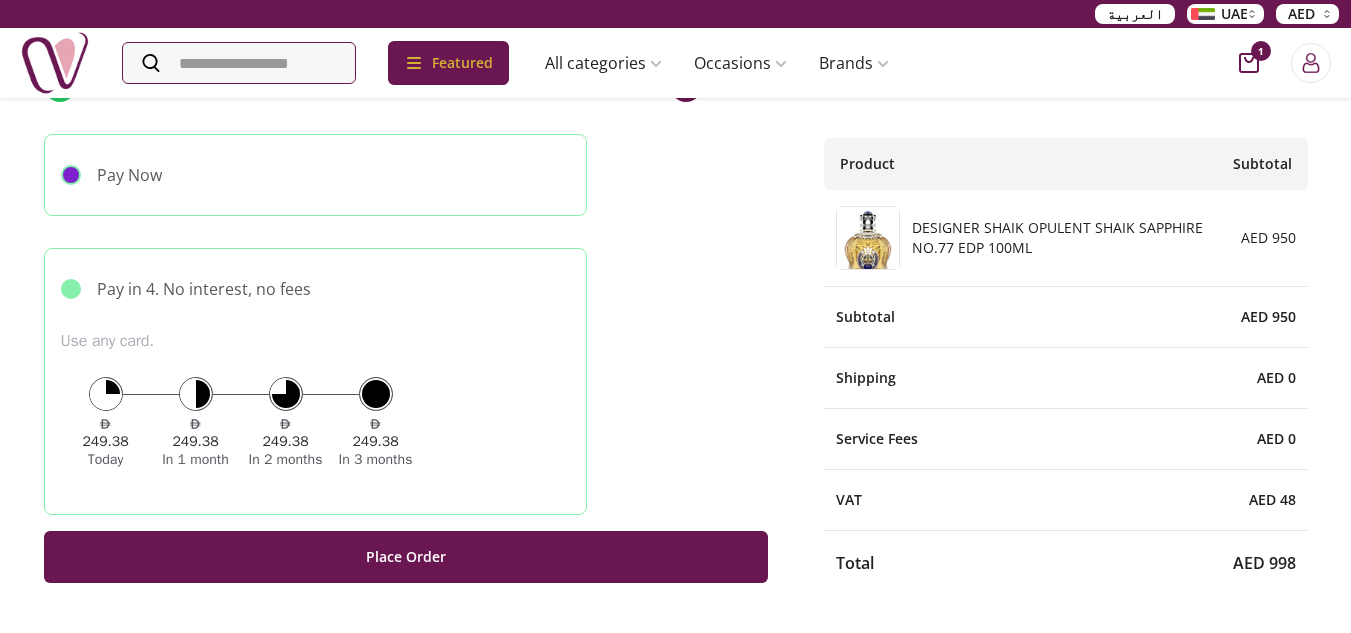 click on "Pay in 4. No interest, no fees" at bounding box center (204, 289) 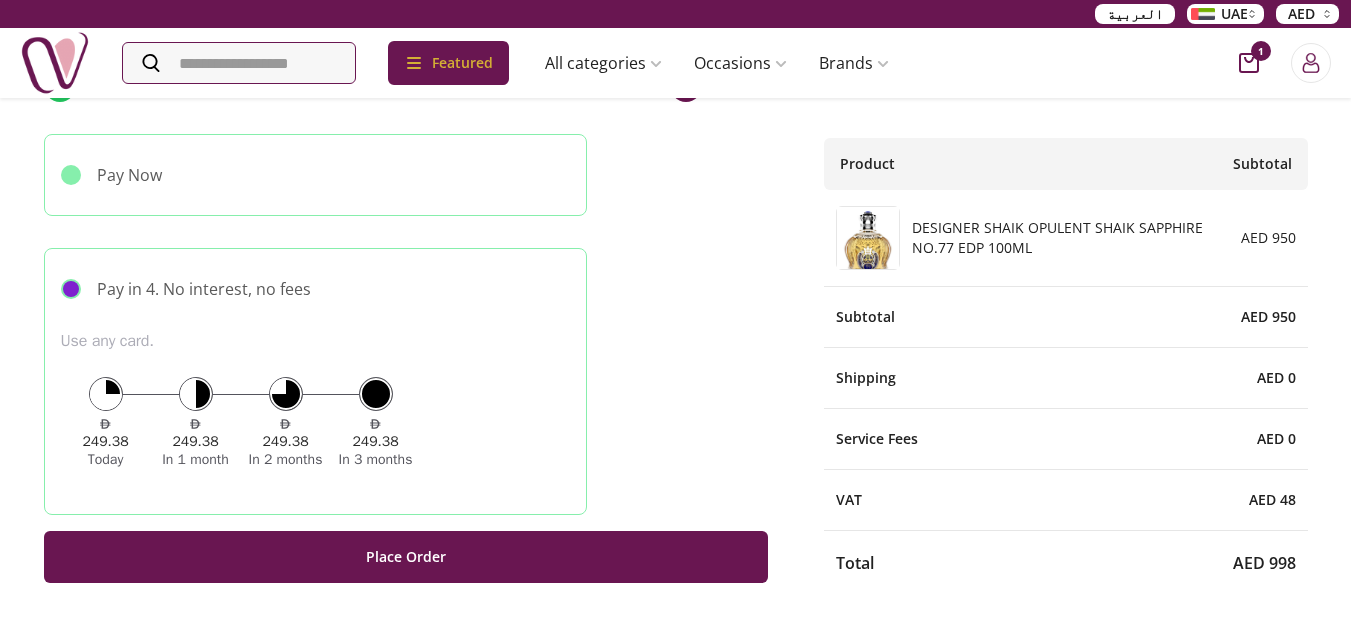 click on "Pay Now" at bounding box center [129, 175] 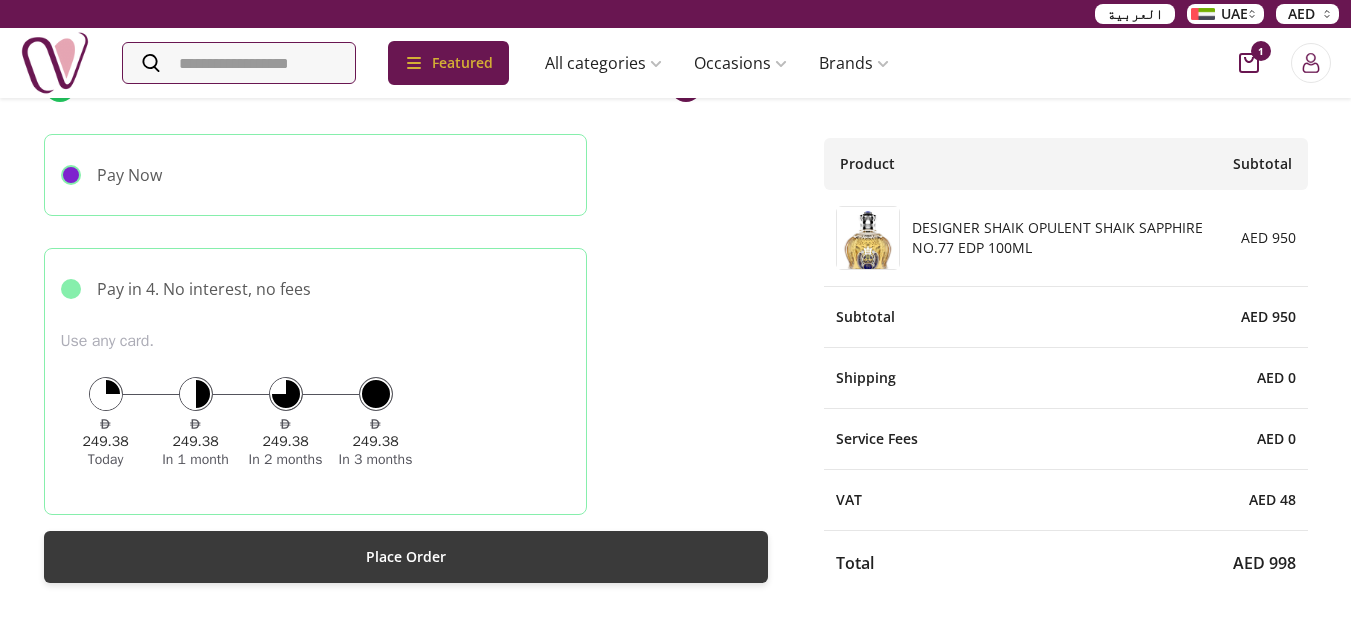 click on "Place Order" at bounding box center [406, 557] 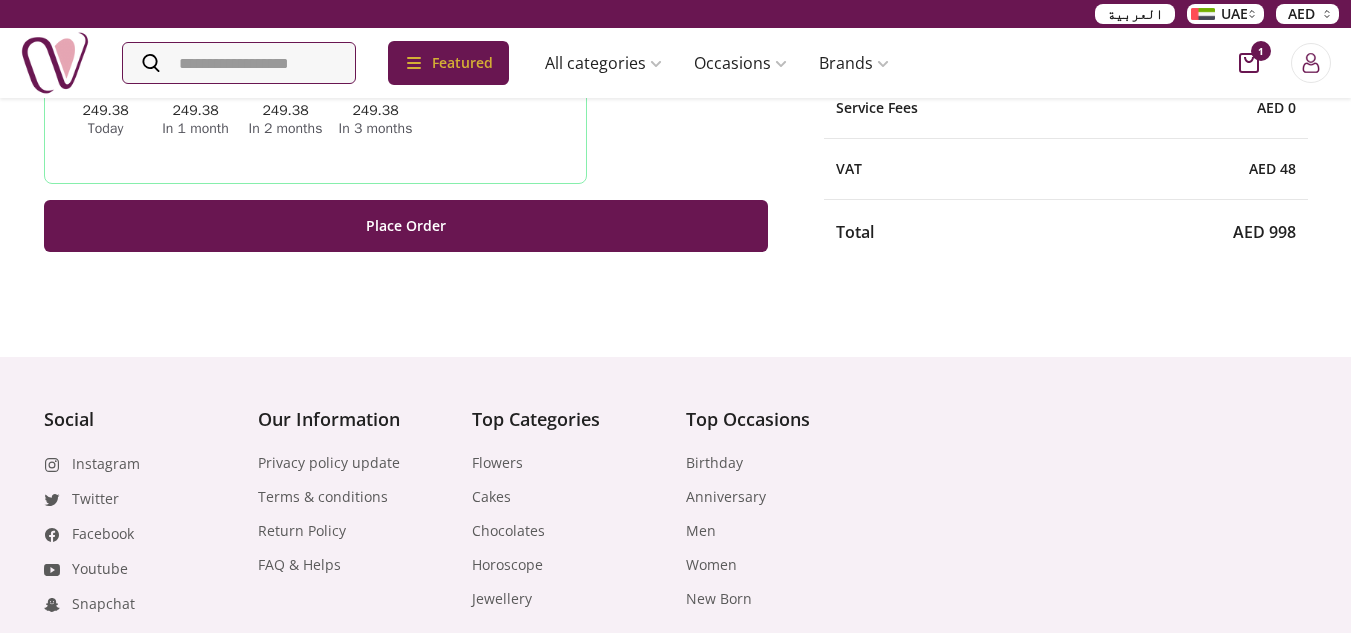 scroll, scrollTop: 326, scrollLeft: 0, axis: vertical 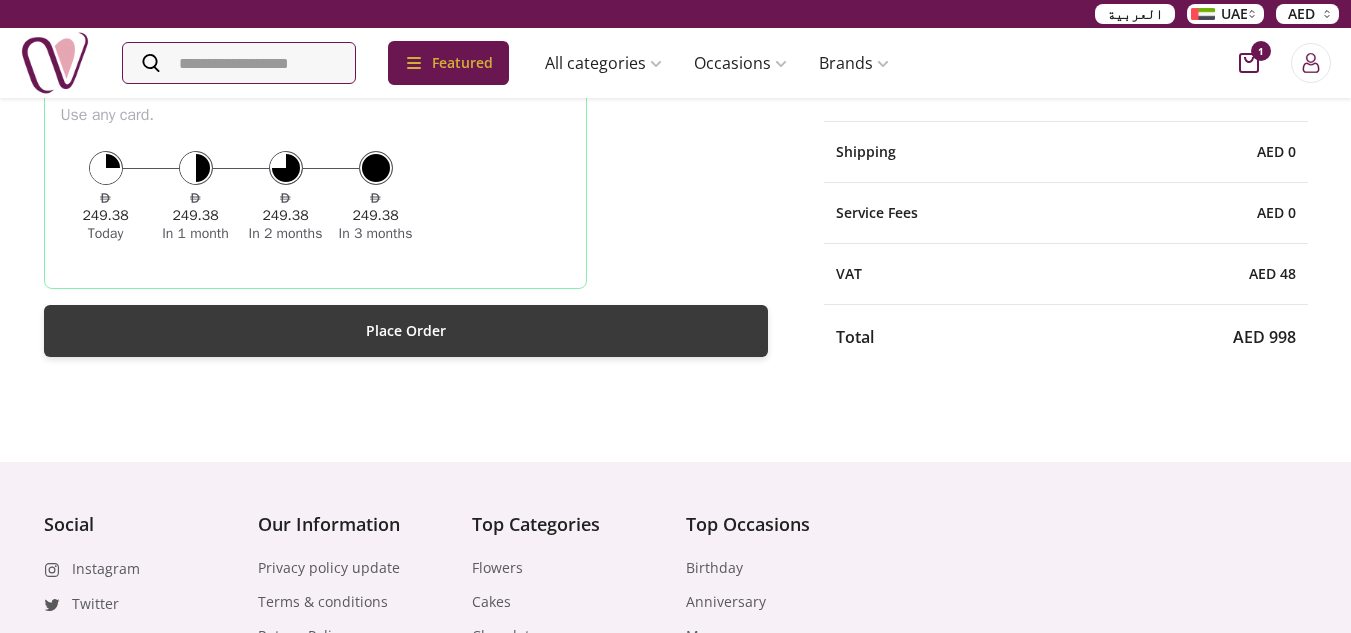 click on "Place Order" at bounding box center (406, 331) 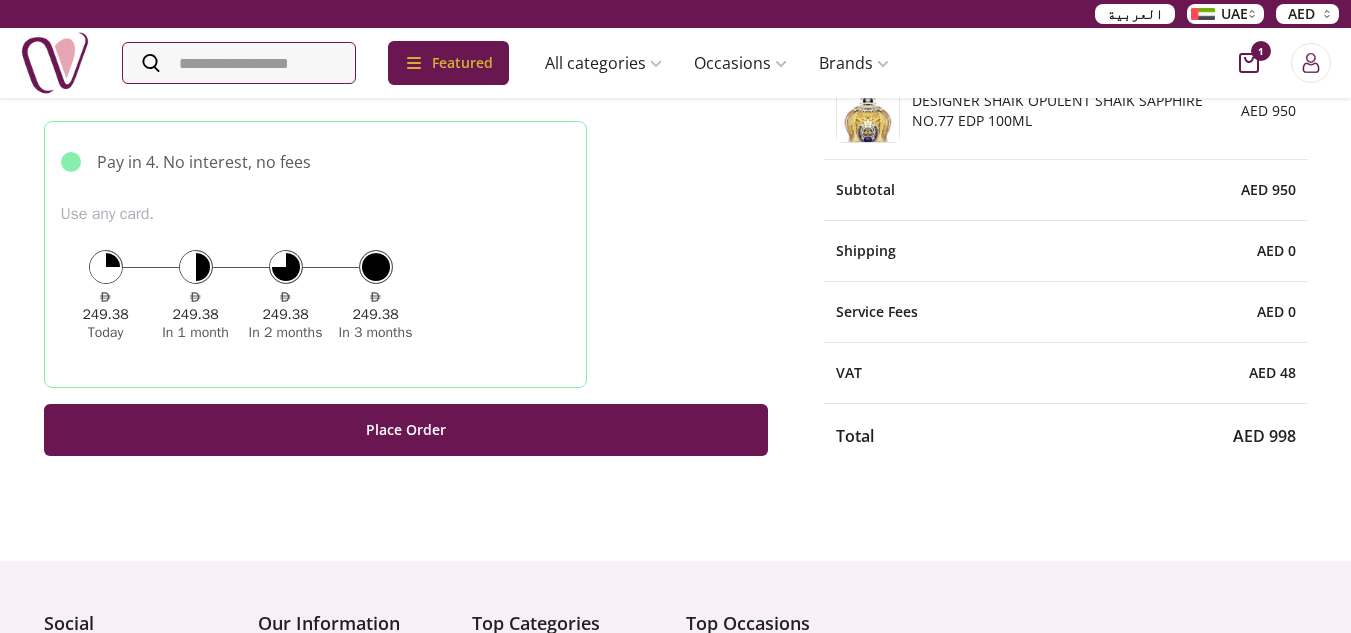 scroll, scrollTop: 226, scrollLeft: 0, axis: vertical 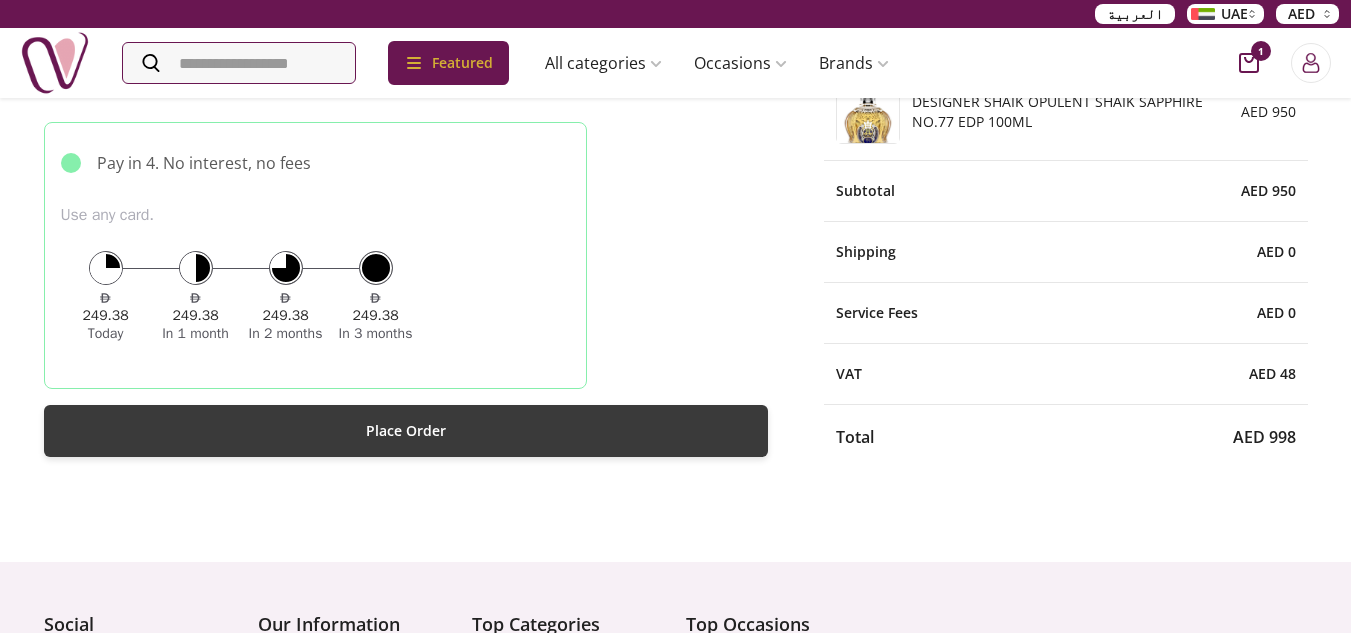 click on "Place Order" at bounding box center (406, 431) 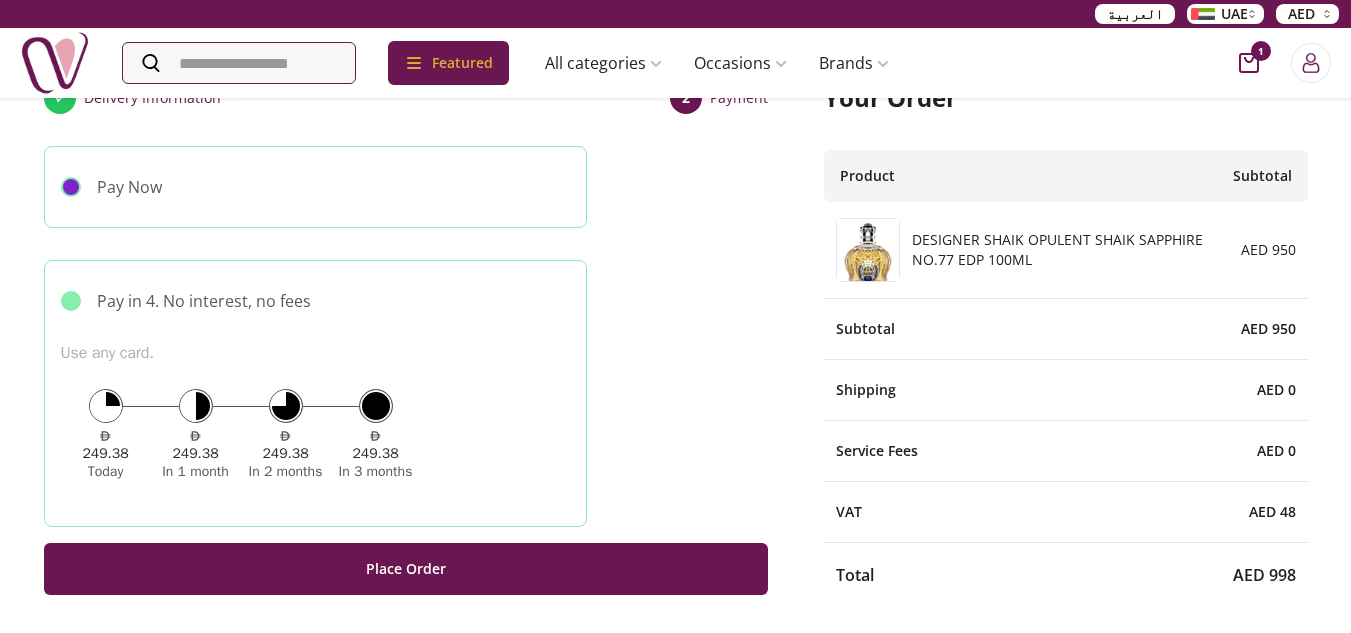 scroll, scrollTop: 300, scrollLeft: 0, axis: vertical 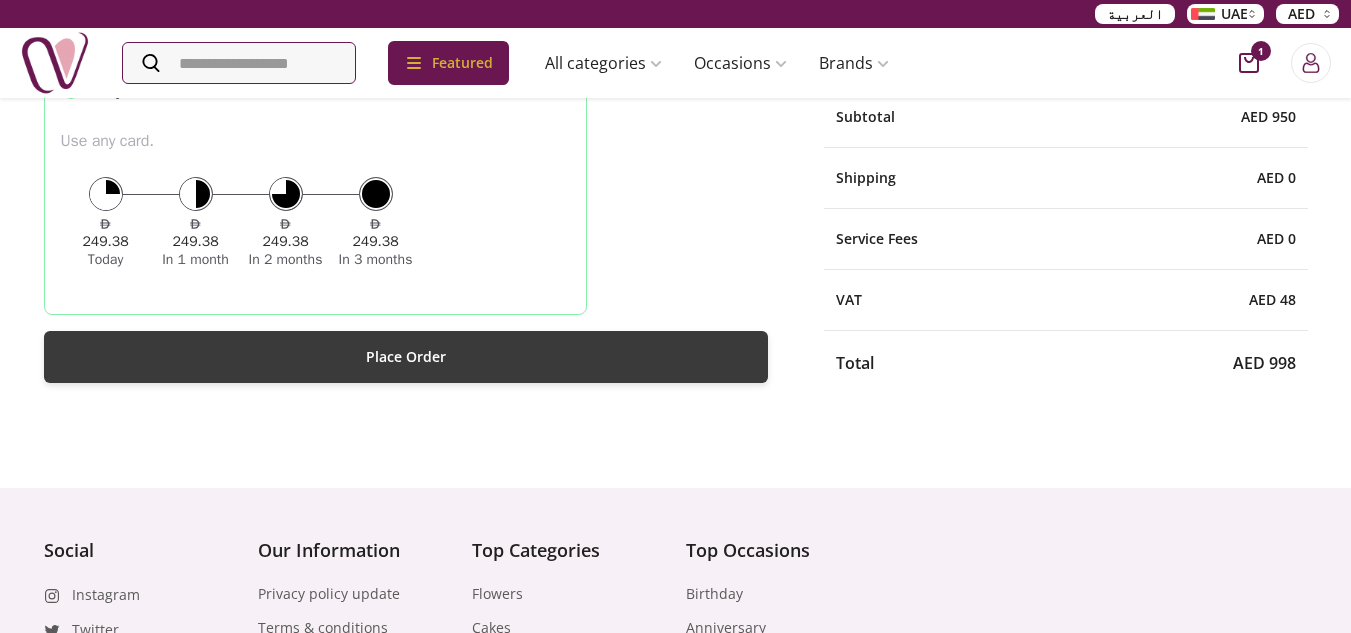 click on "Place Order" at bounding box center [406, 357] 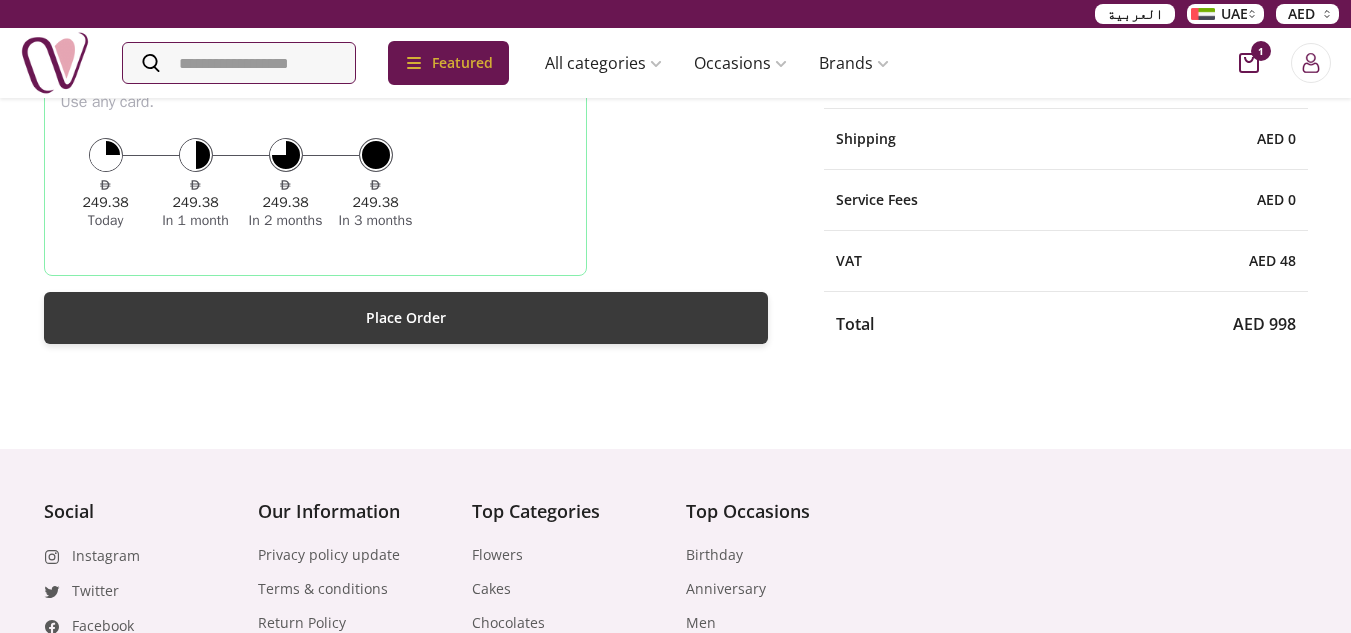 scroll, scrollTop: 626, scrollLeft: 0, axis: vertical 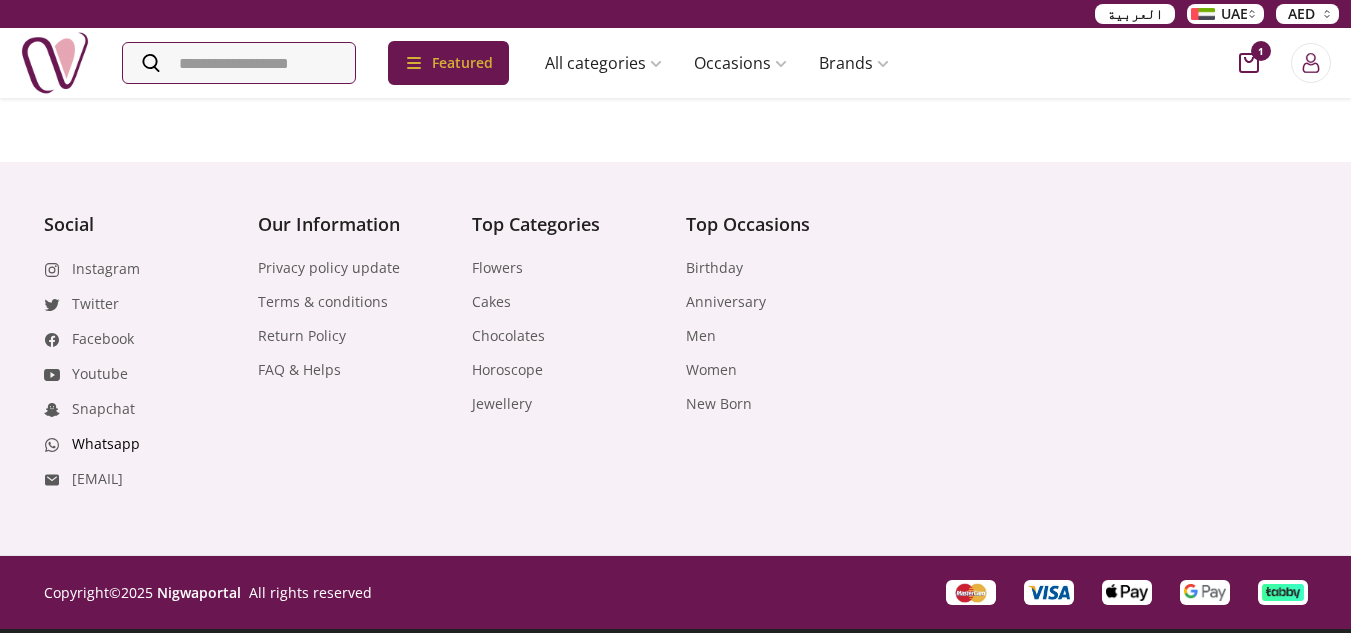 click on "Whatsapp" at bounding box center (106, 444) 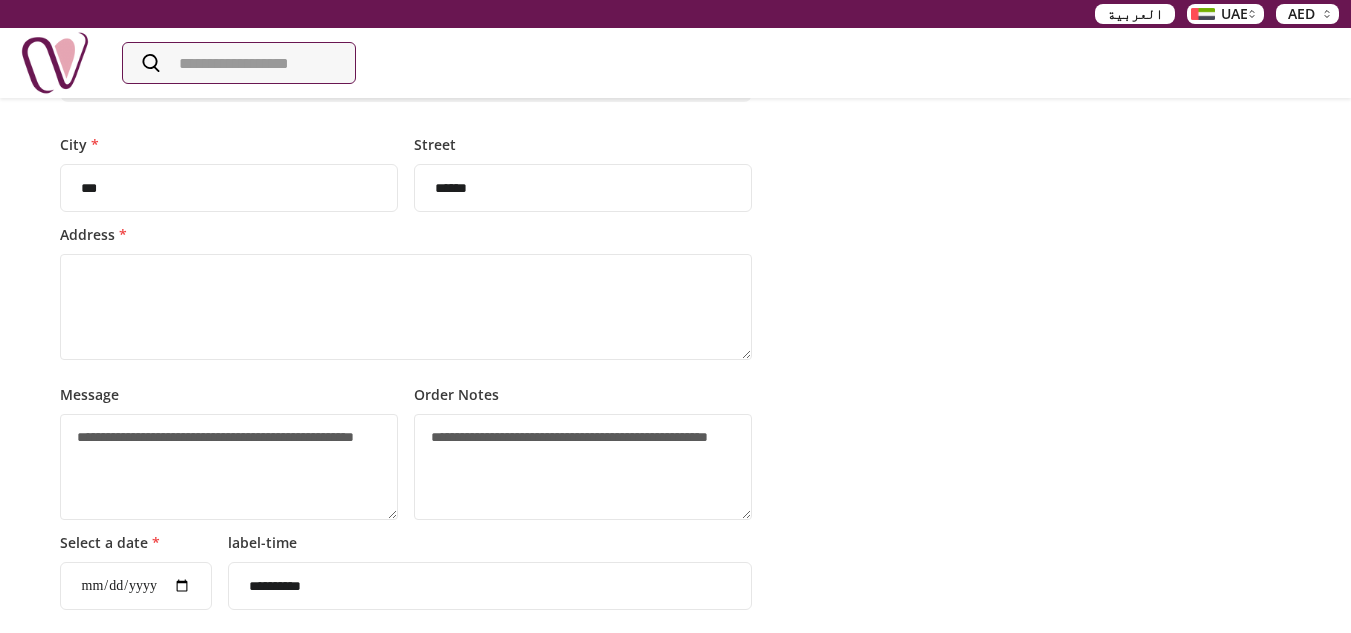scroll, scrollTop: 0, scrollLeft: 0, axis: both 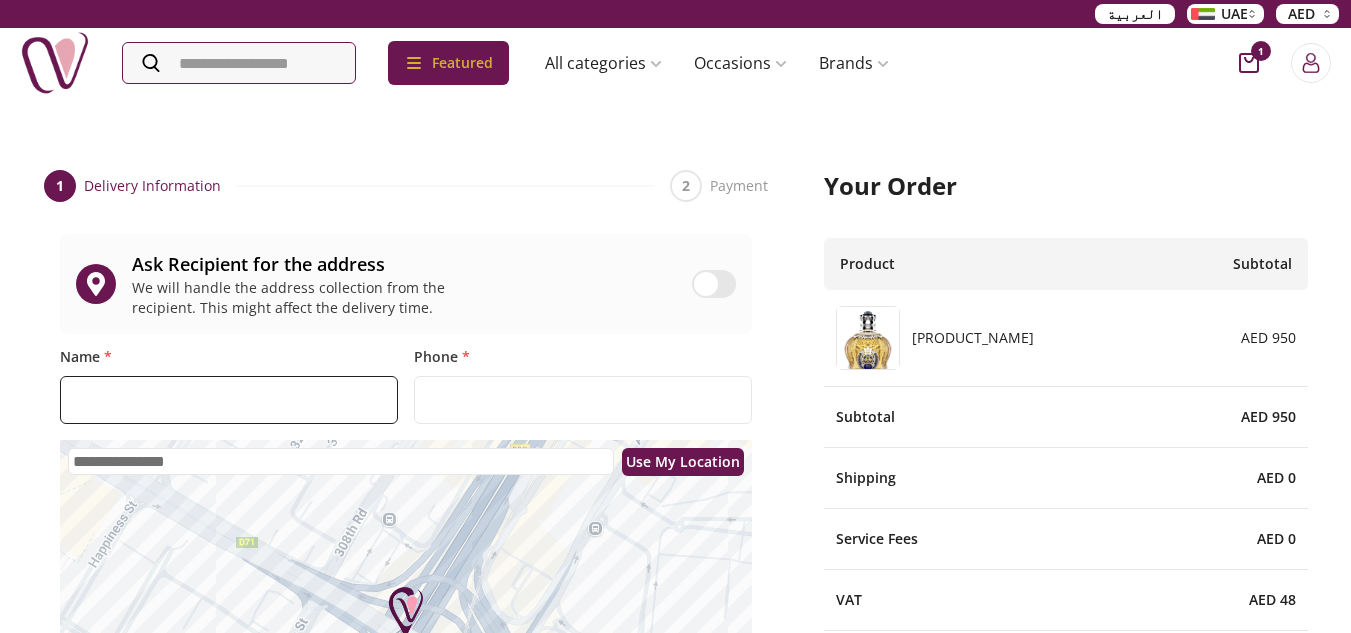 click on "Name *" at bounding box center [229, 400] 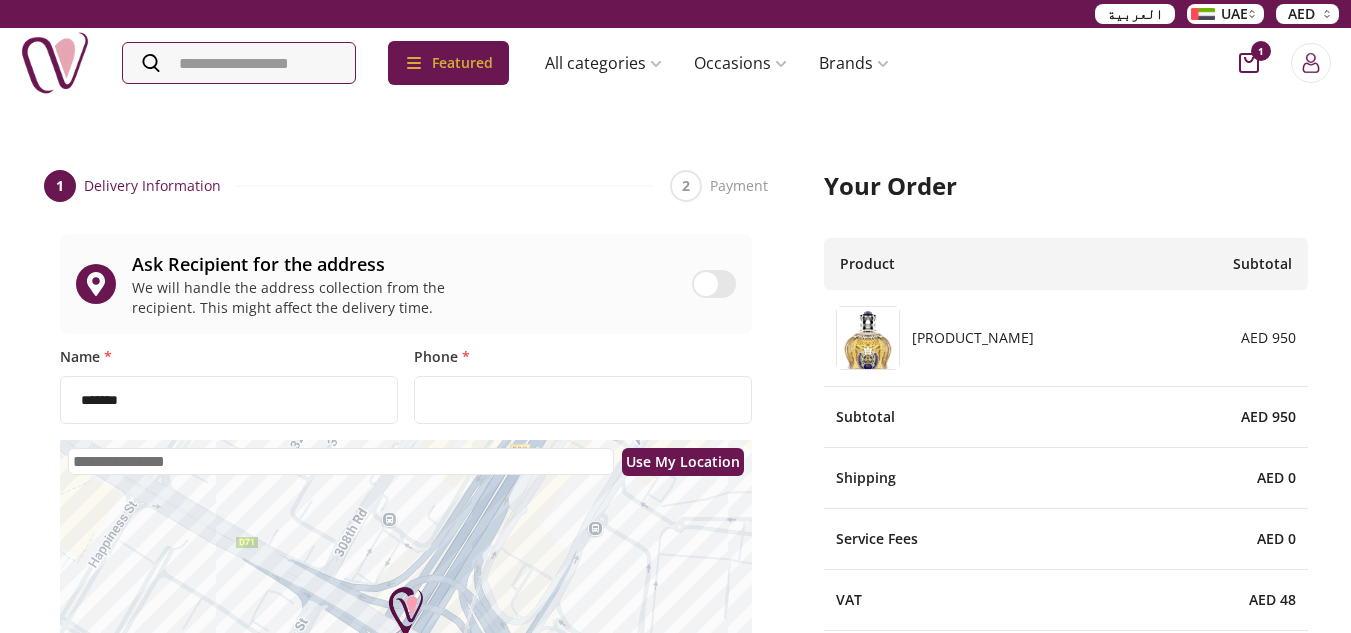 select on "*****" 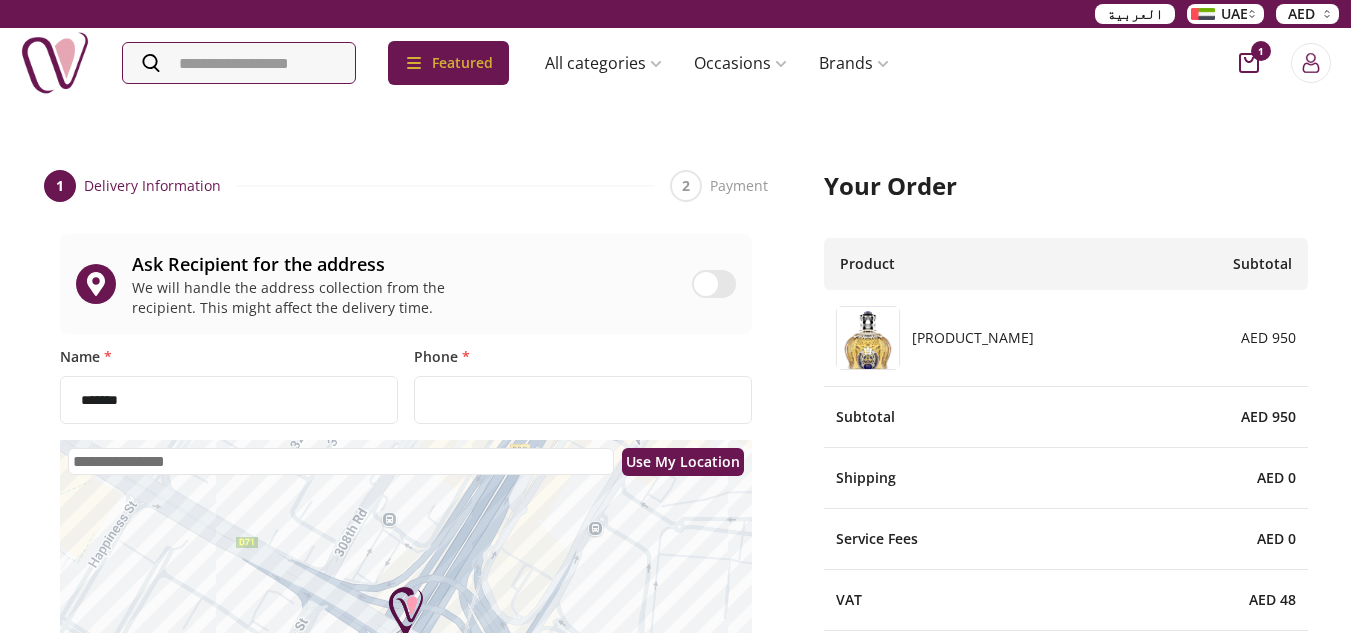 type on "*****" 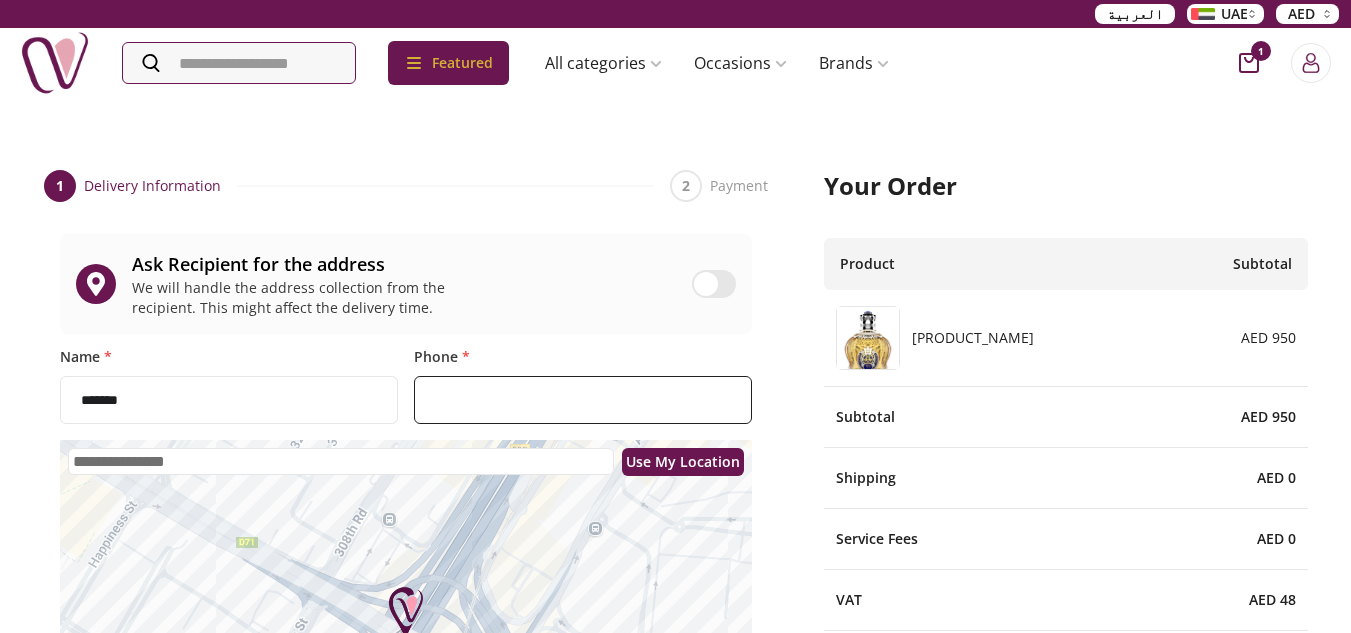 click on "Phone *" at bounding box center [583, 400] 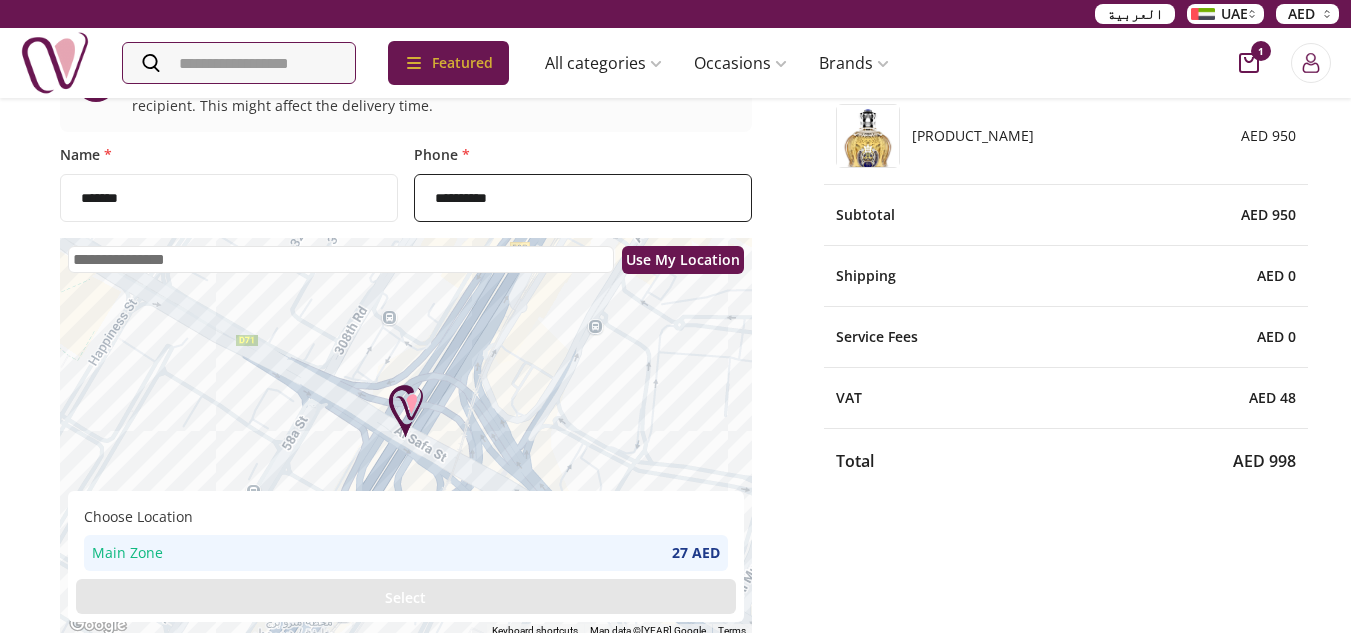 scroll, scrollTop: 200, scrollLeft: 0, axis: vertical 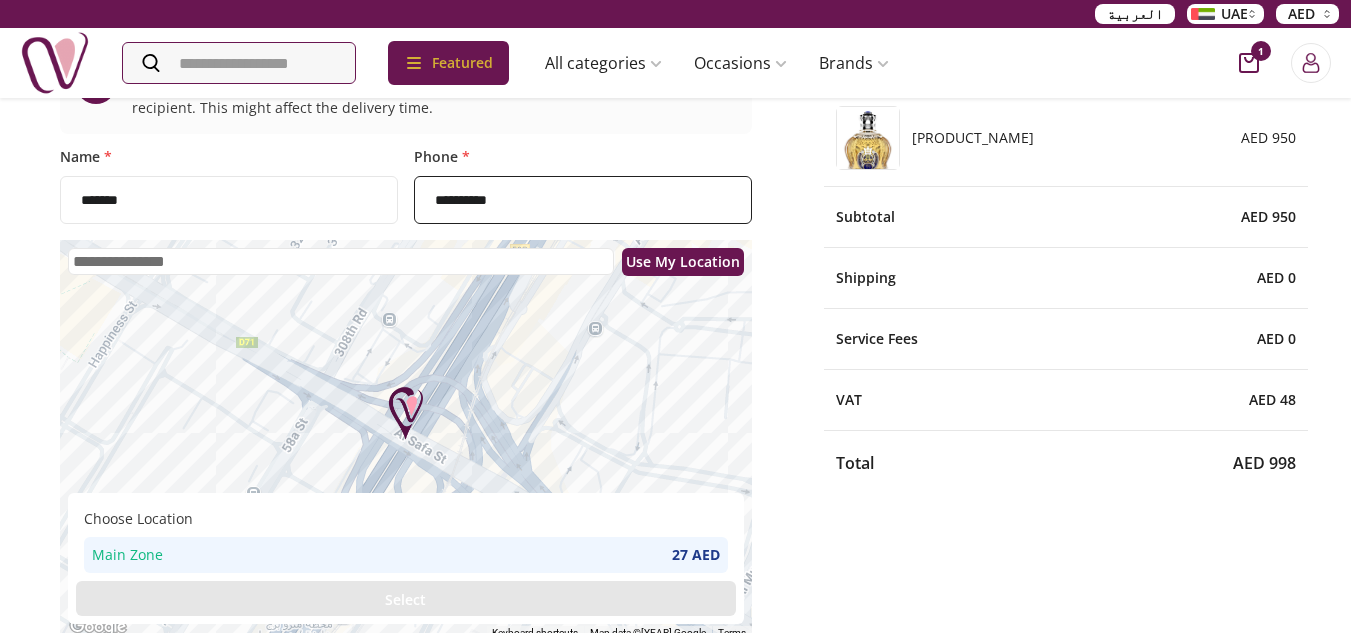 type on "**********" 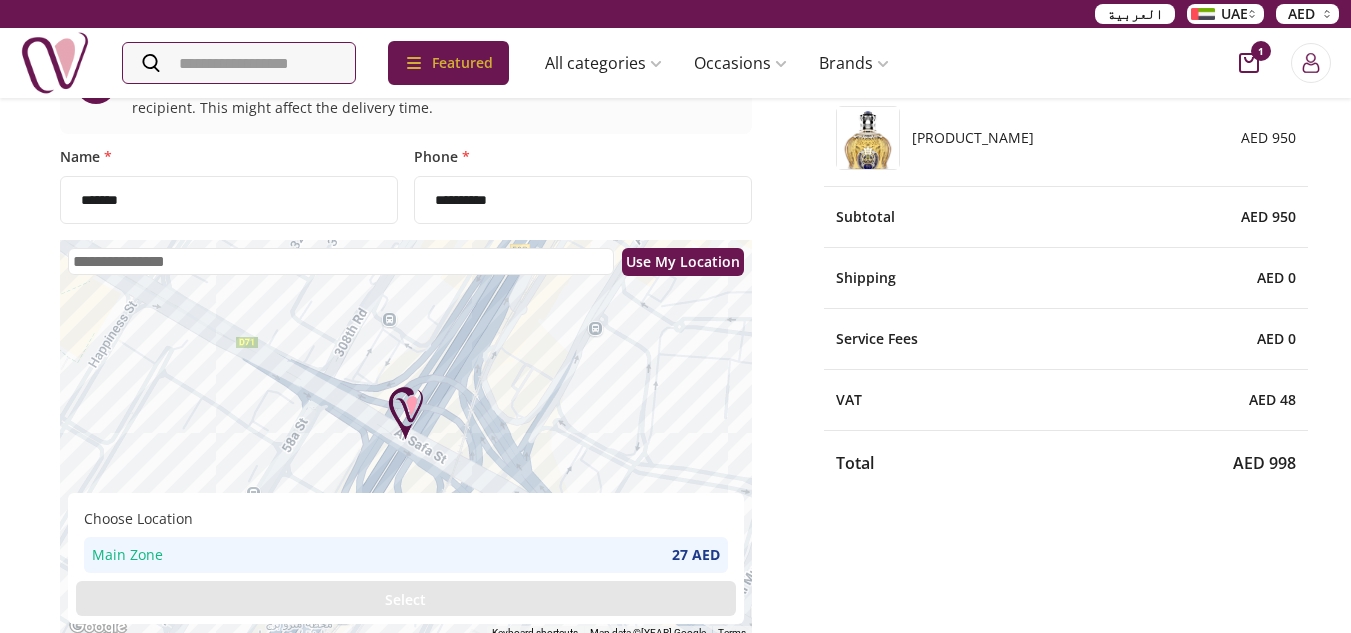 click on "Use My Location" at bounding box center (683, 261) 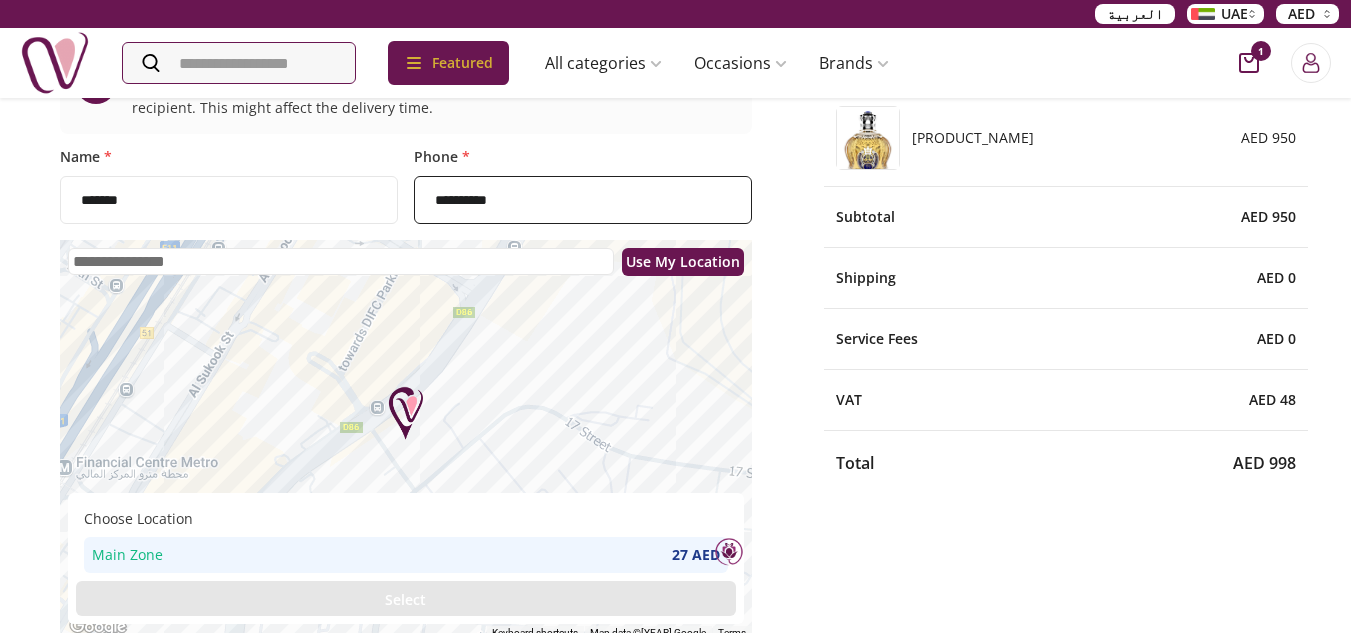 drag, startPoint x: 546, startPoint y: 196, endPoint x: 399, endPoint y: 202, distance: 147.12239 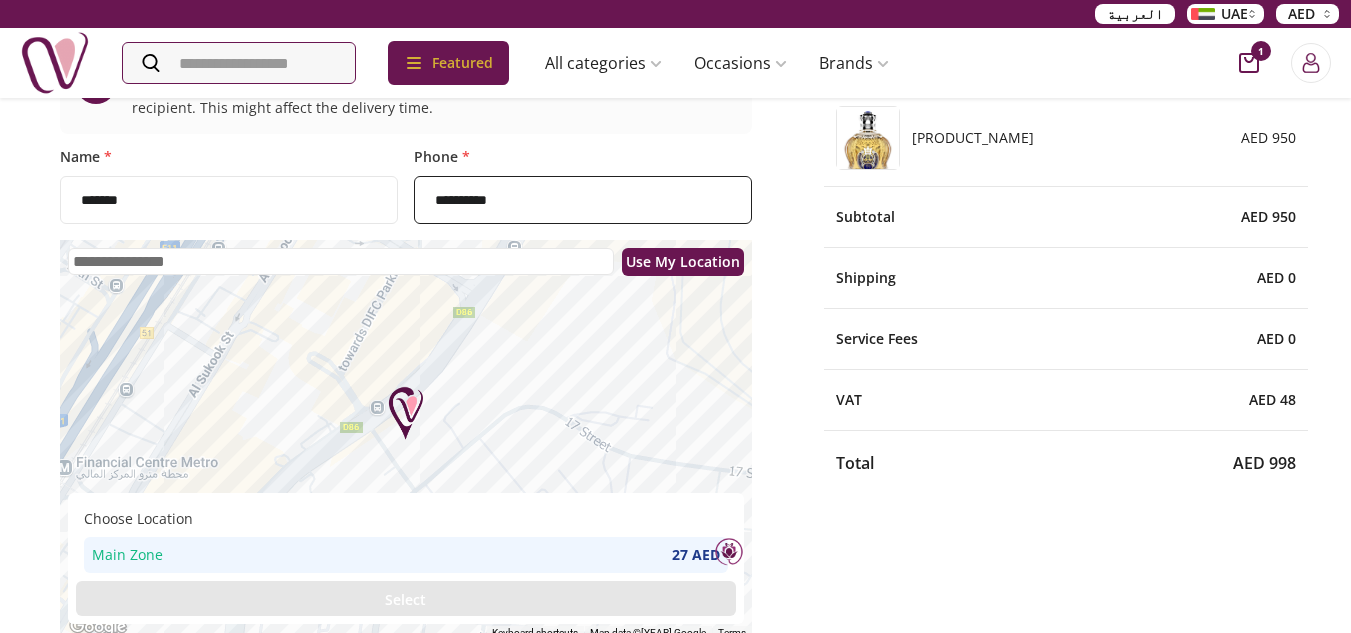 select on "********" 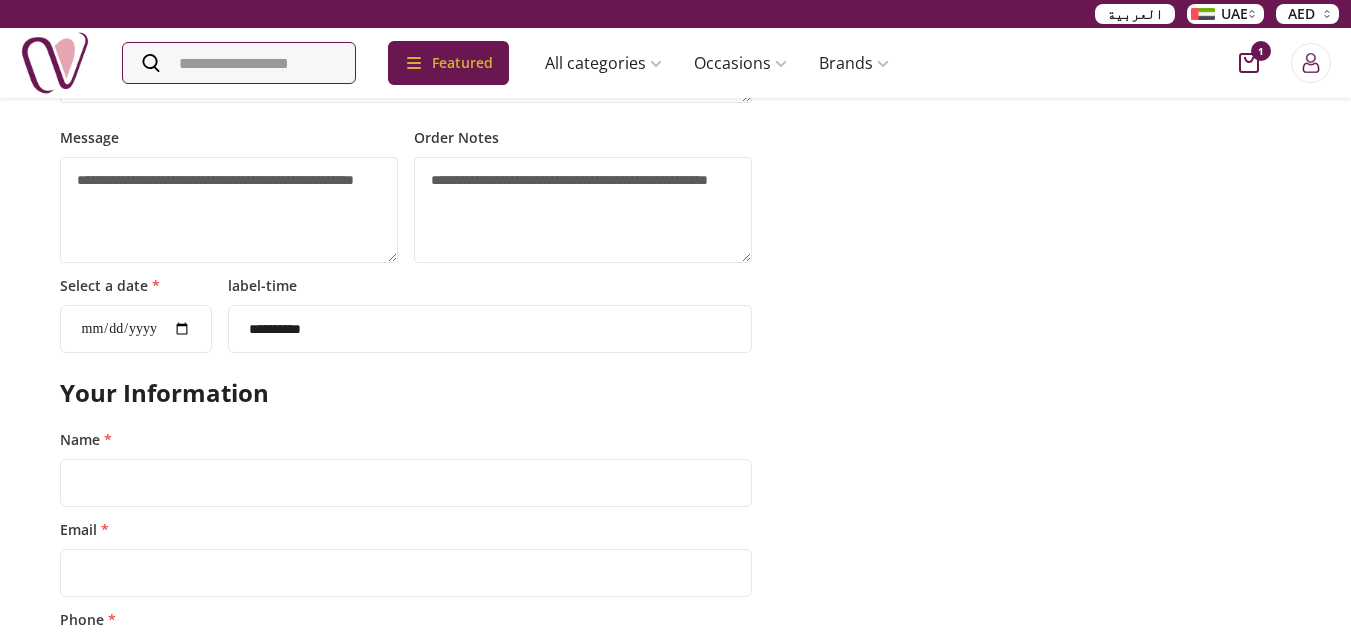 scroll, scrollTop: 1000, scrollLeft: 0, axis: vertical 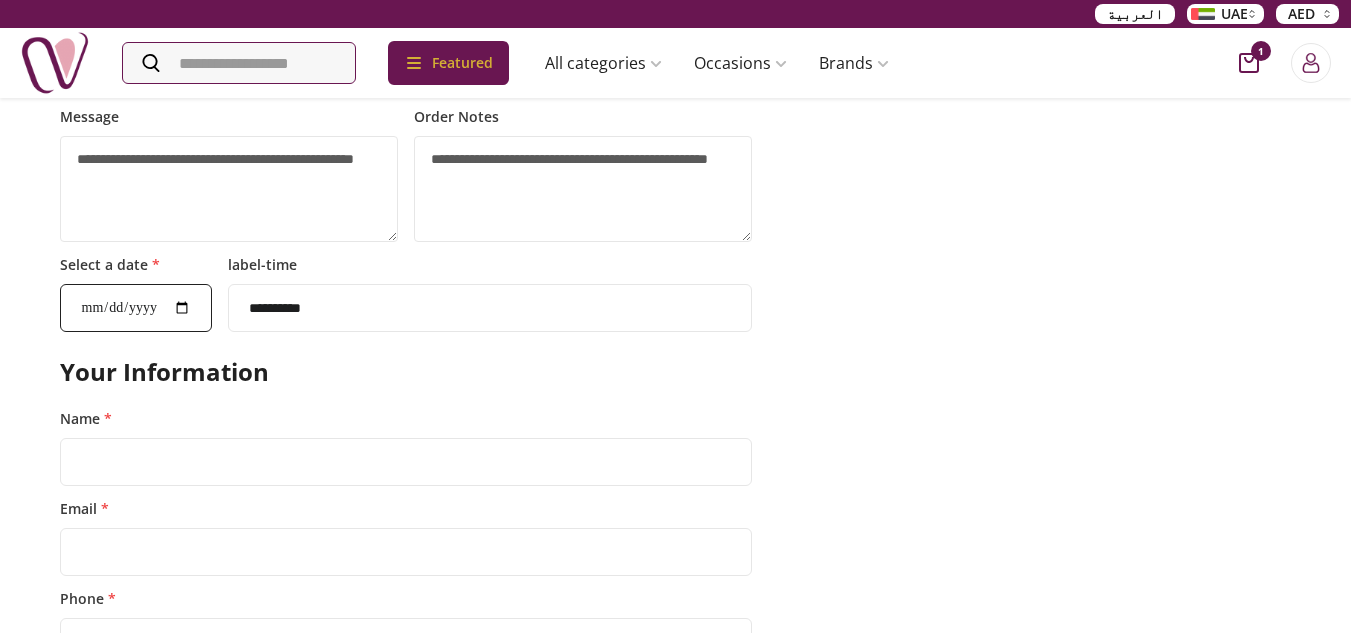 click on "Select a date *" at bounding box center [136, 308] 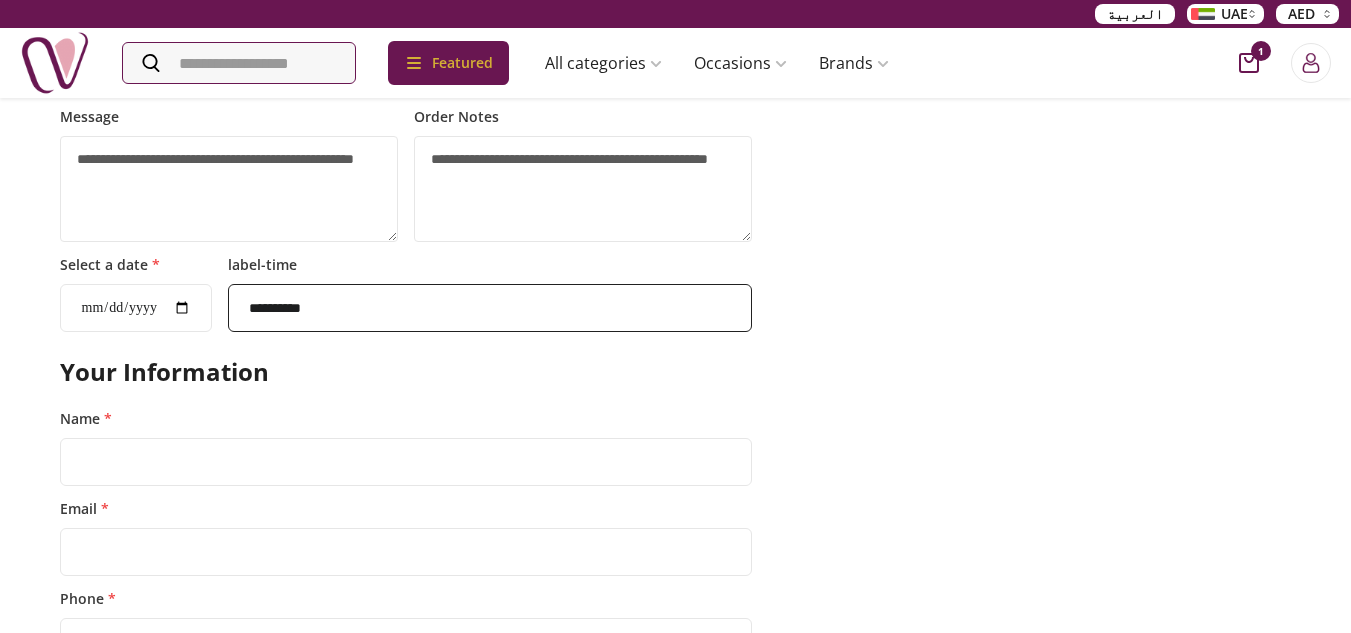 click on "**********" at bounding box center (490, 308) 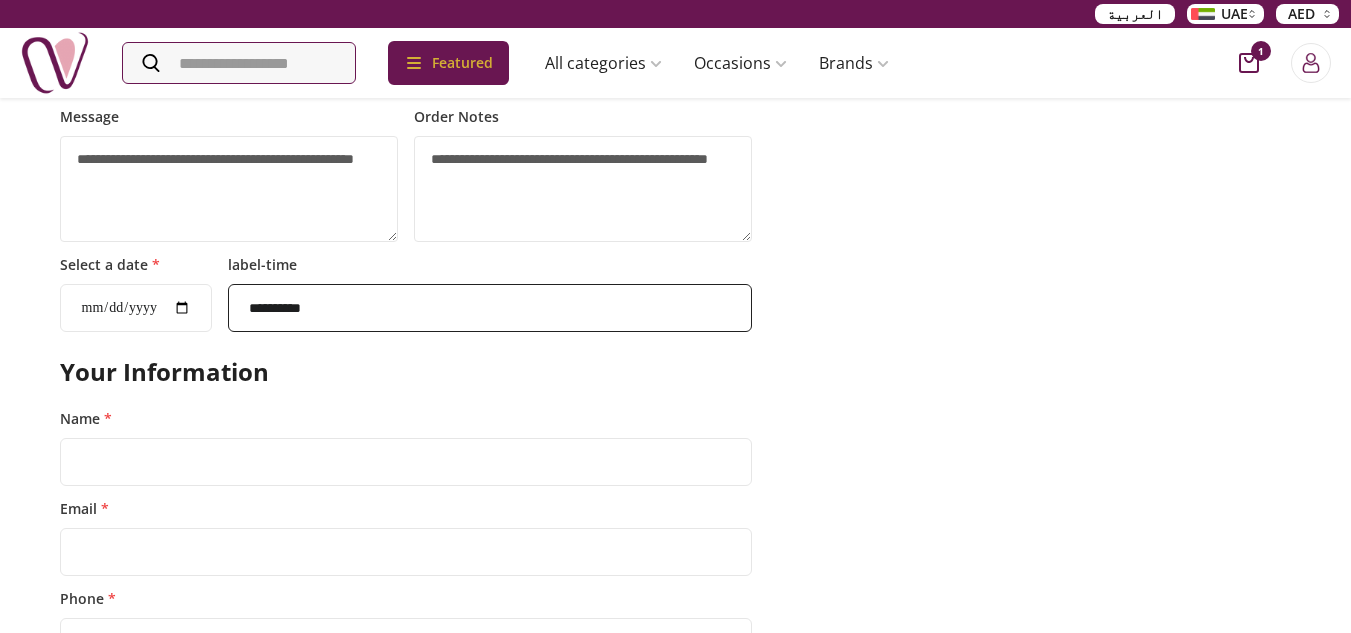 click on "**********" at bounding box center (490, 308) 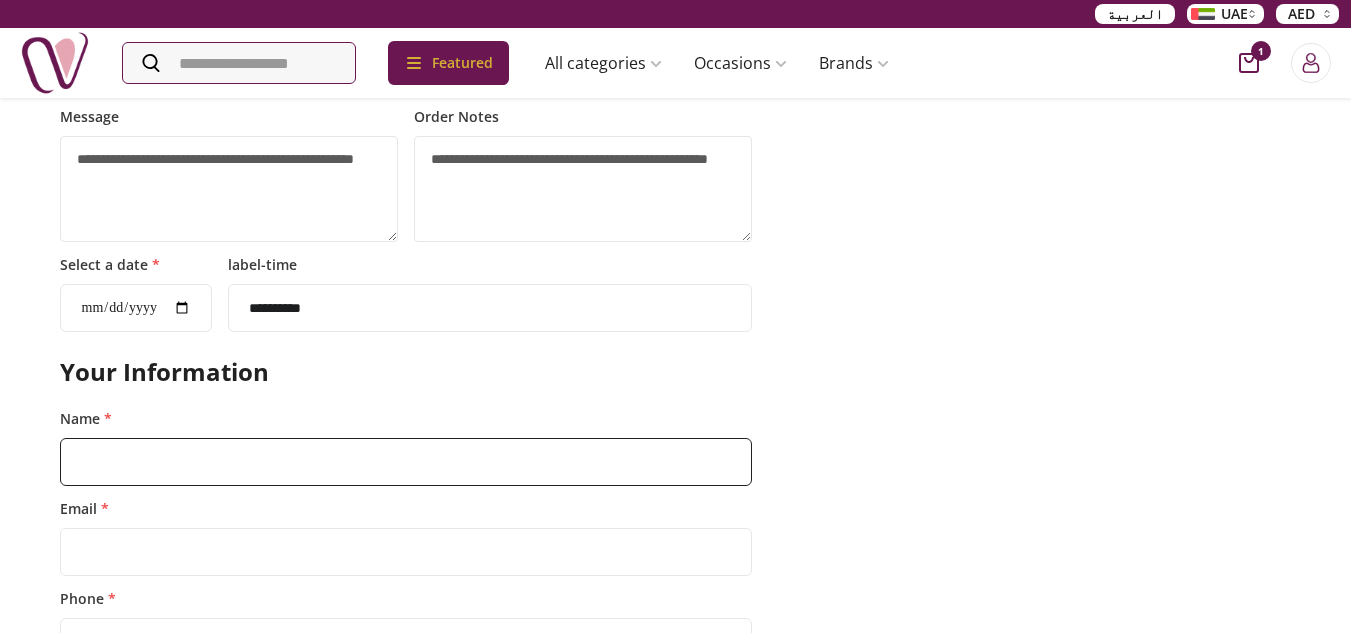click on "Name *" at bounding box center [406, 462] 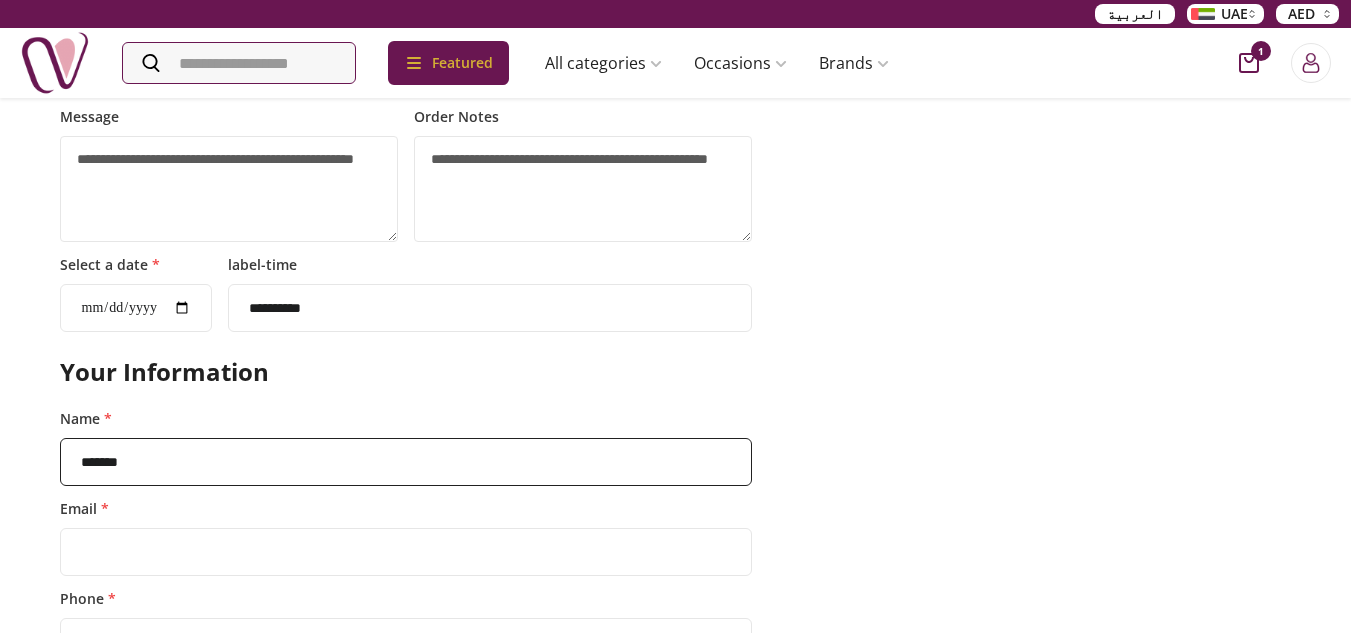 type on "**********" 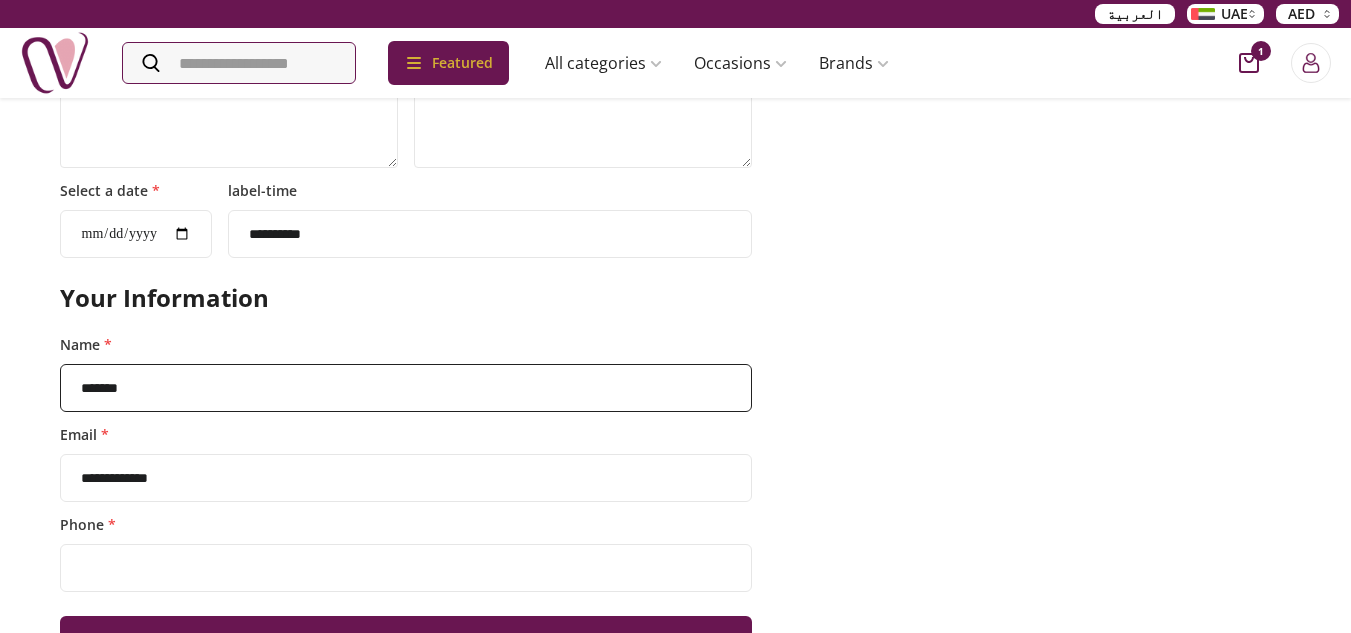 scroll, scrollTop: 1200, scrollLeft: 0, axis: vertical 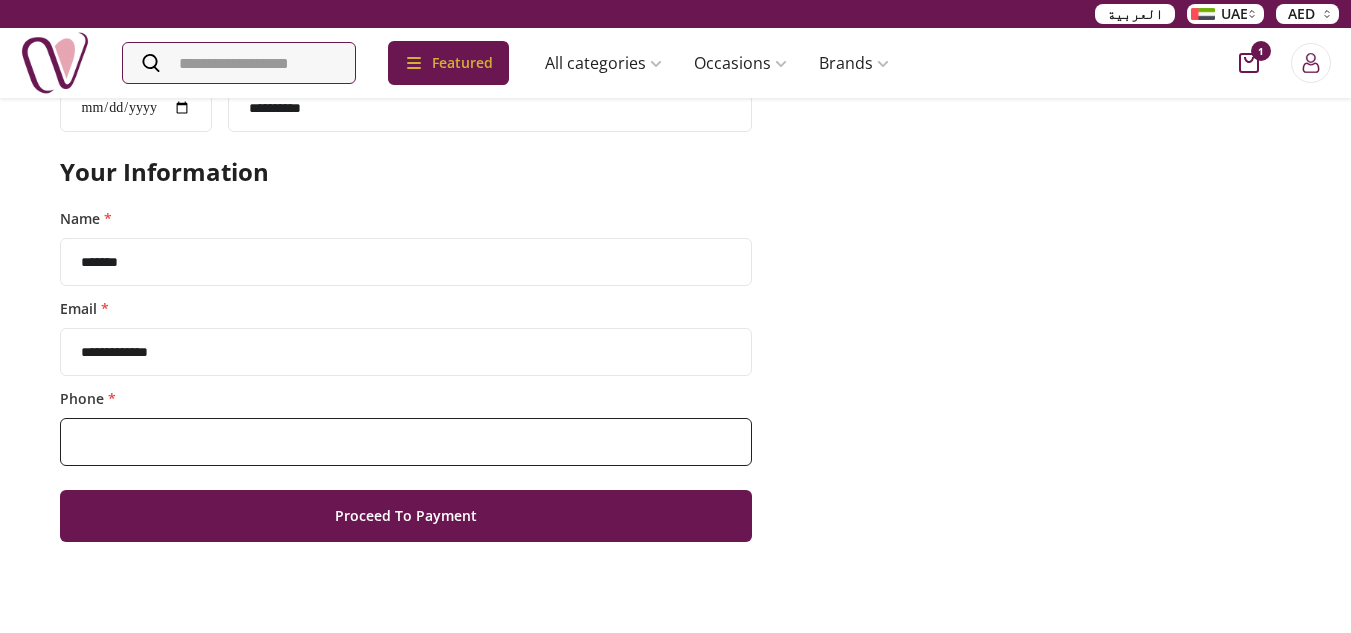 click on "Phone *" at bounding box center [406, 442] 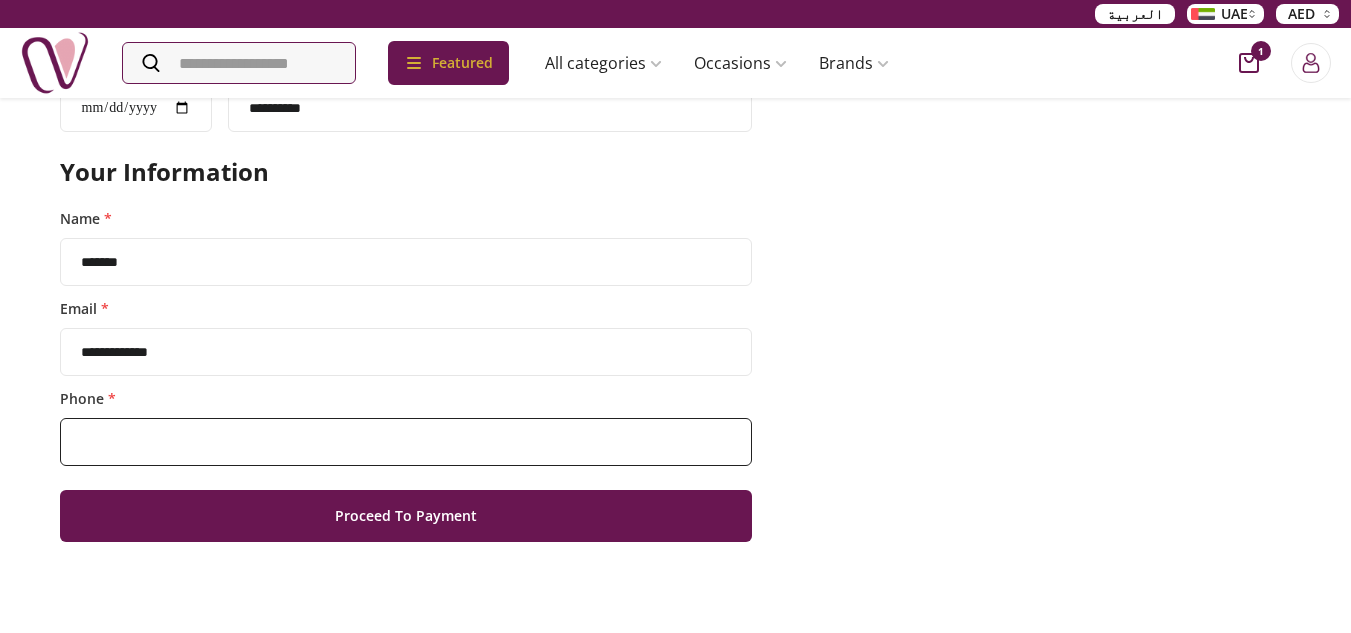 paste on "**********" 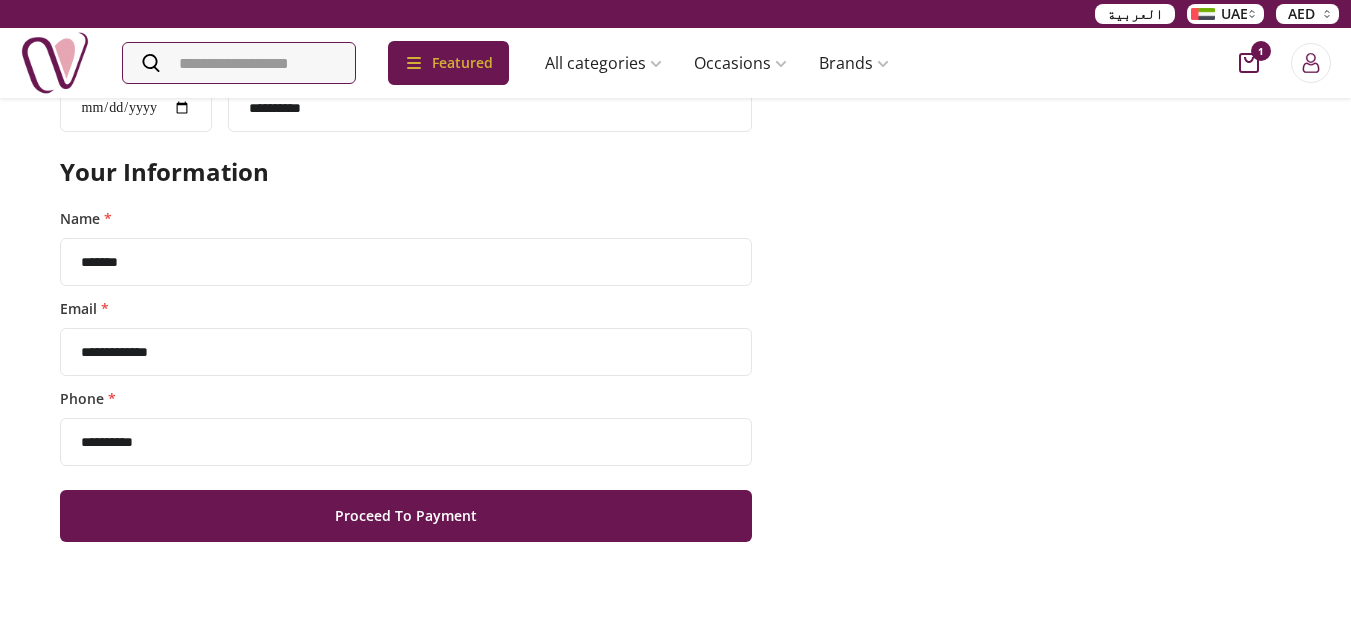 click on "Proceed To Payment" at bounding box center [406, 516] 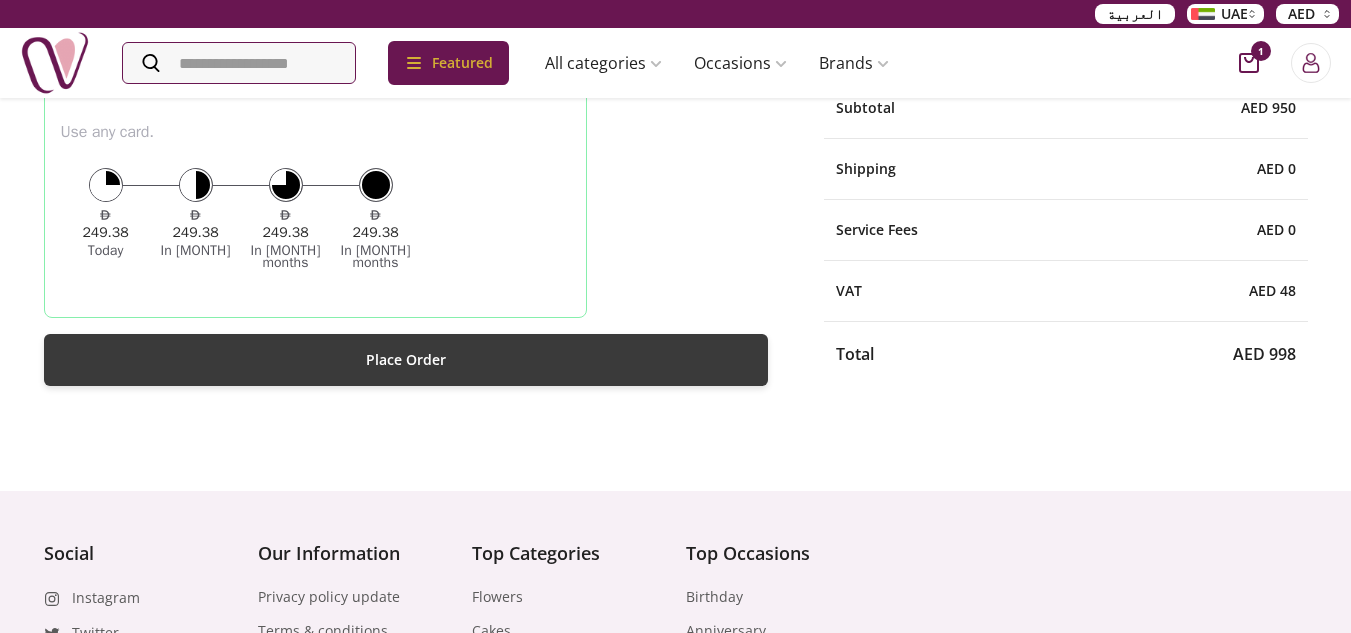 scroll, scrollTop: 300, scrollLeft: 0, axis: vertical 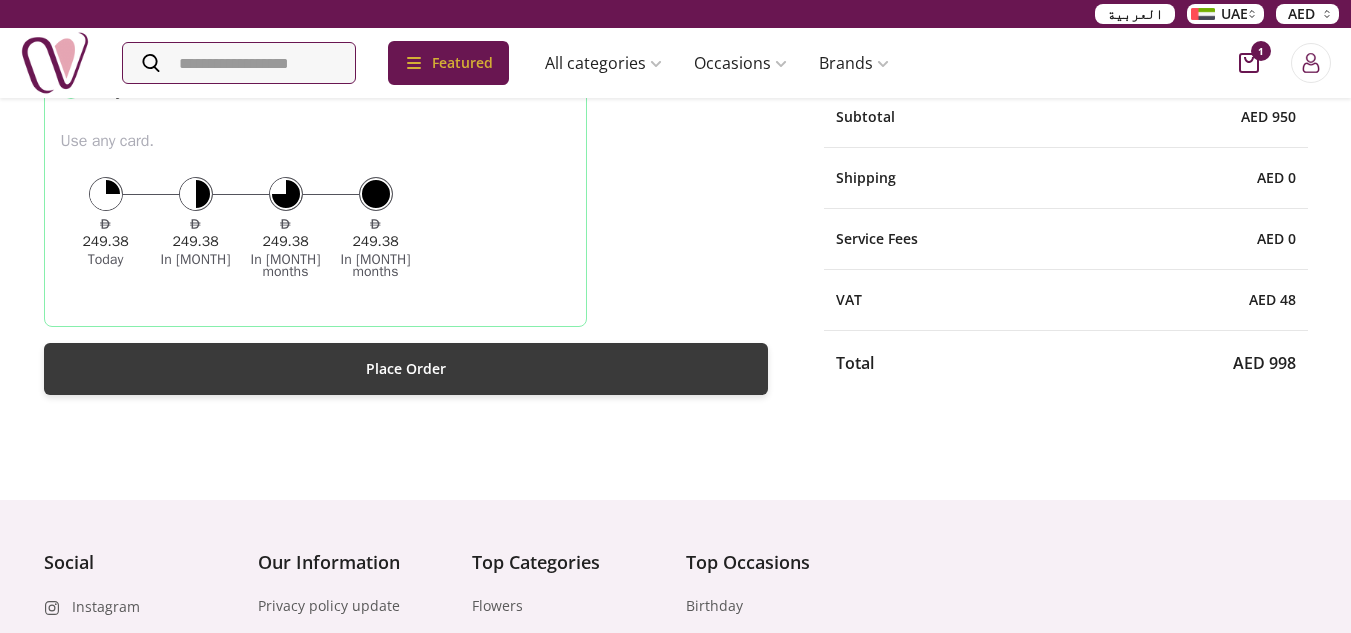click on "Place Order" at bounding box center [406, 369] 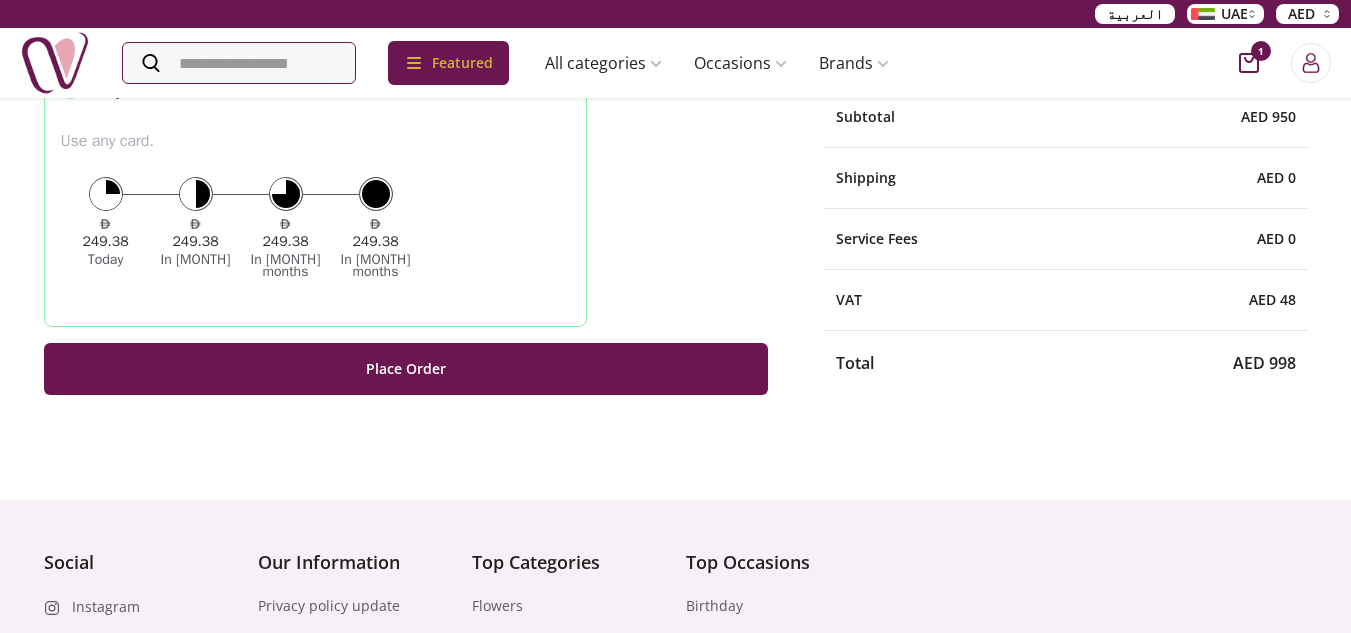 click on "✓ Delivery Information 2 Payment Pay Now Pay in 4. No interest, no fees Place Order Your Order Product Subtotal DESIGNER SHAIK OPULENT SHAIK SAPPHIRE NO.77 EDP 100ML AED 950 Subtotal AED 950 Shipping AED 0 Service Fees AED 0 VAT AED 48 Total AED 998" at bounding box center [676, 135] 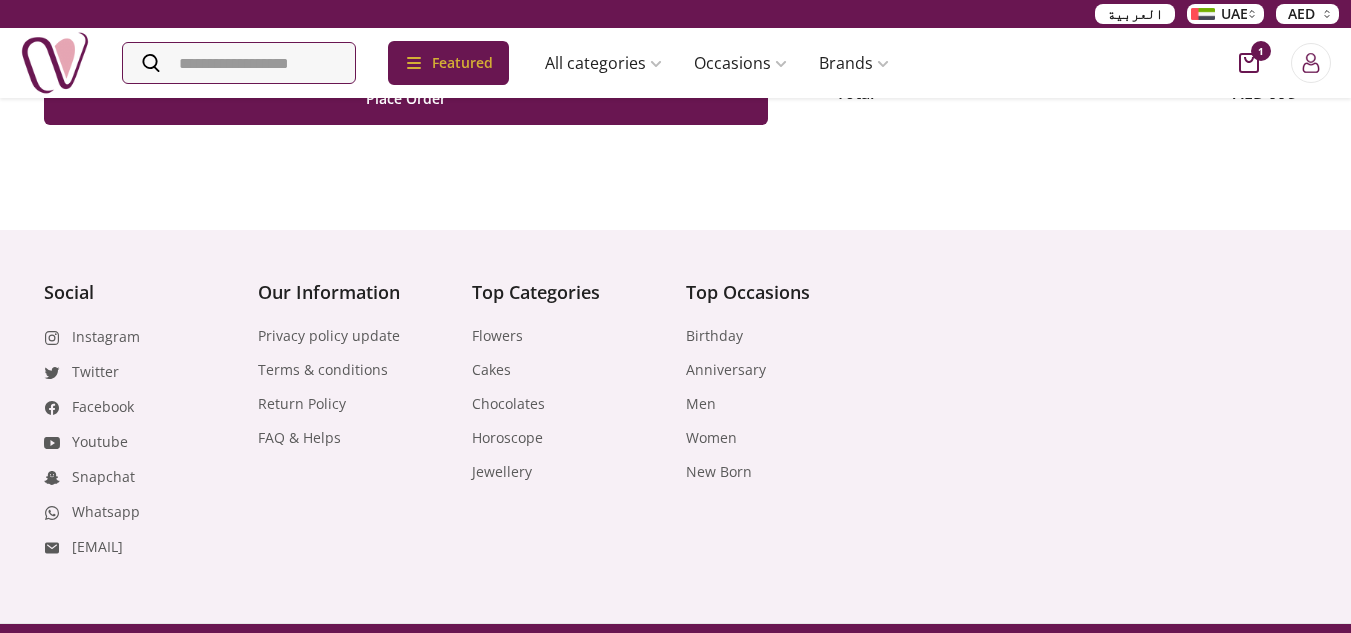 scroll, scrollTop: 626, scrollLeft: 0, axis: vertical 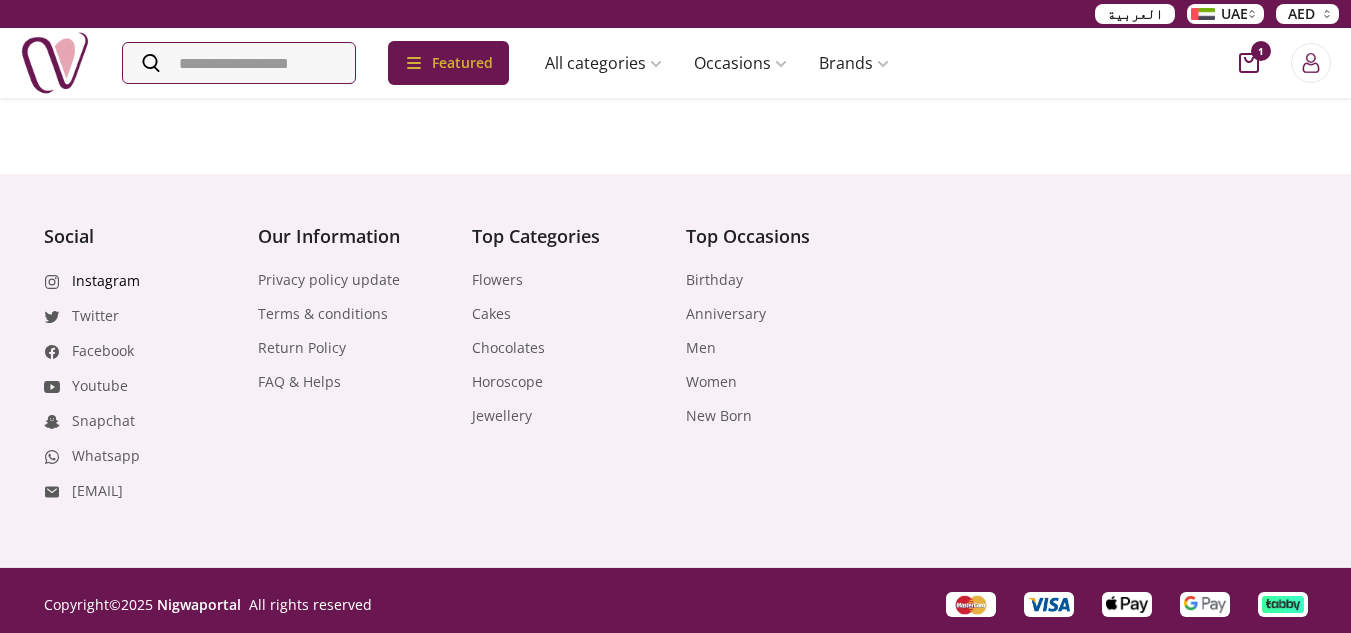 click on "Instagram" at bounding box center (106, 281) 